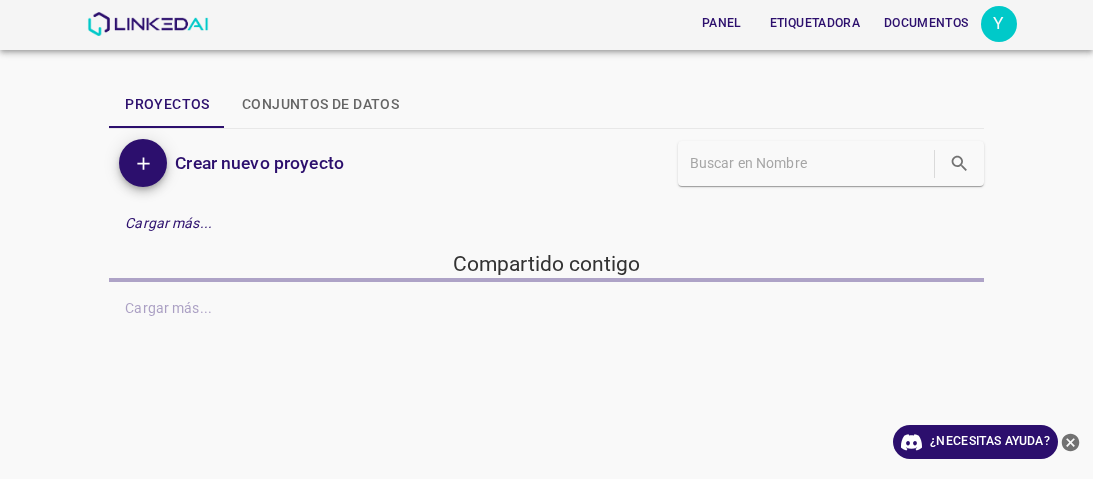 scroll, scrollTop: 0, scrollLeft: 0, axis: both 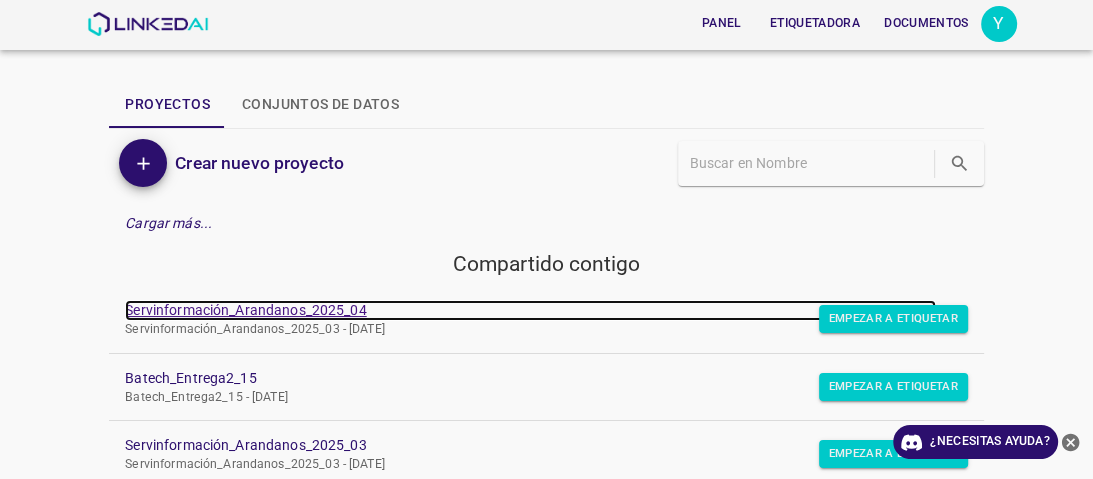 click on "Servinformación_Arandanos_2025_04" at bounding box center [245, 310] 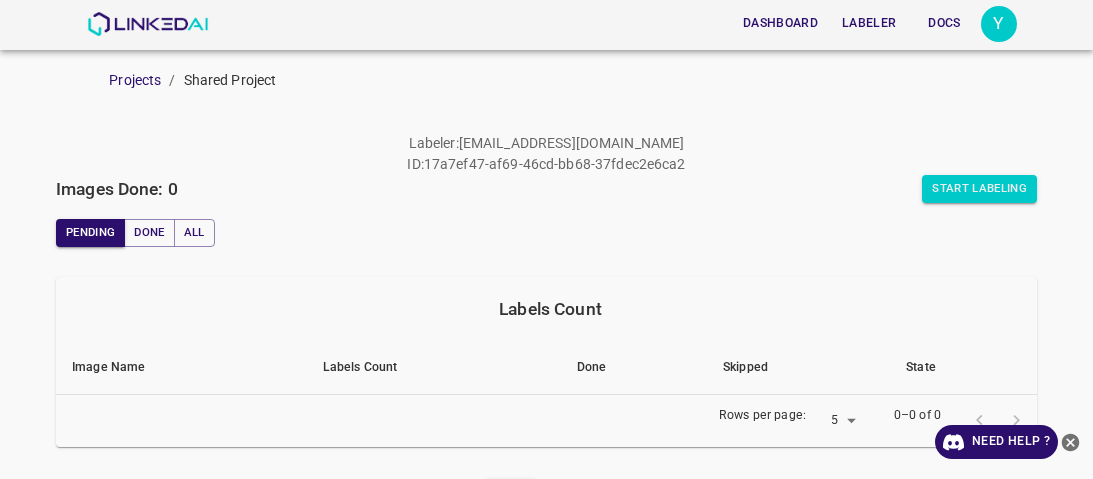 scroll, scrollTop: 0, scrollLeft: 0, axis: both 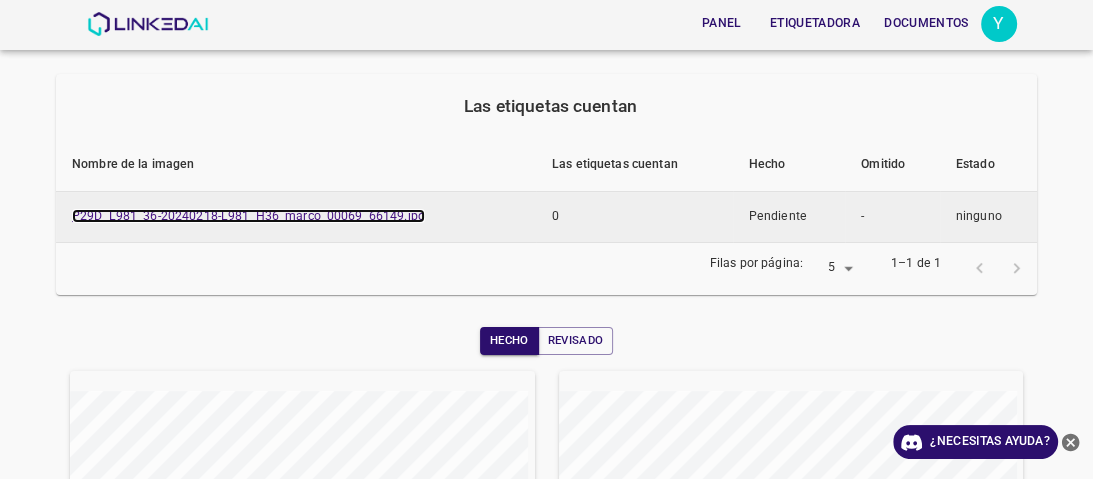 click on "P29D_L981_36-20240218-L981_H36_marco_00069_66149.jpg" at bounding box center [248, 216] 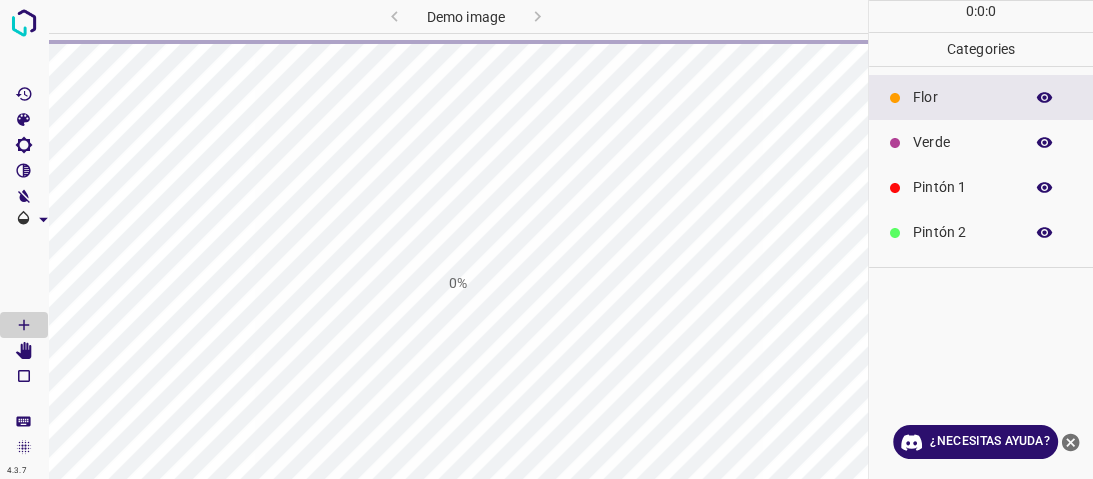 scroll, scrollTop: 0, scrollLeft: 0, axis: both 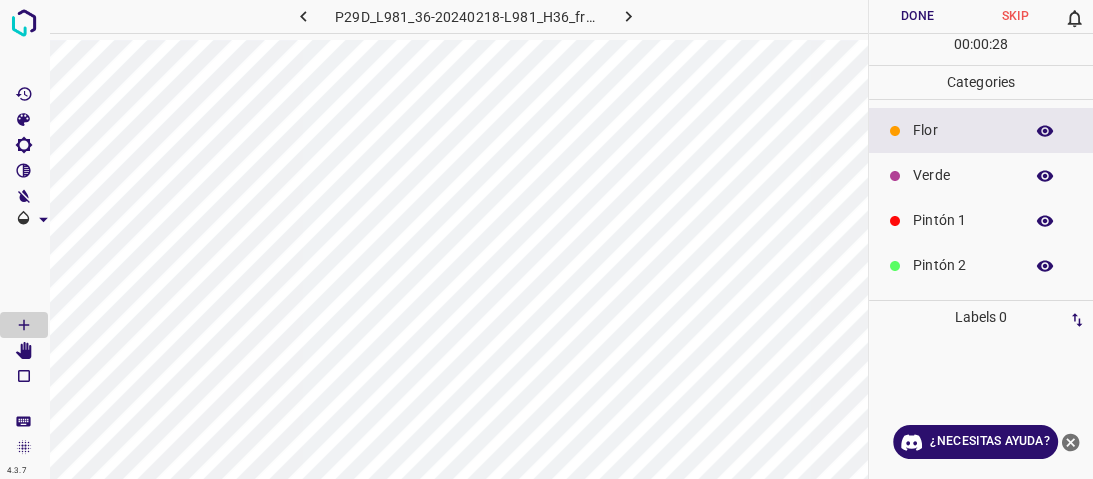 click on "Pintón 2" at bounding box center [963, 265] 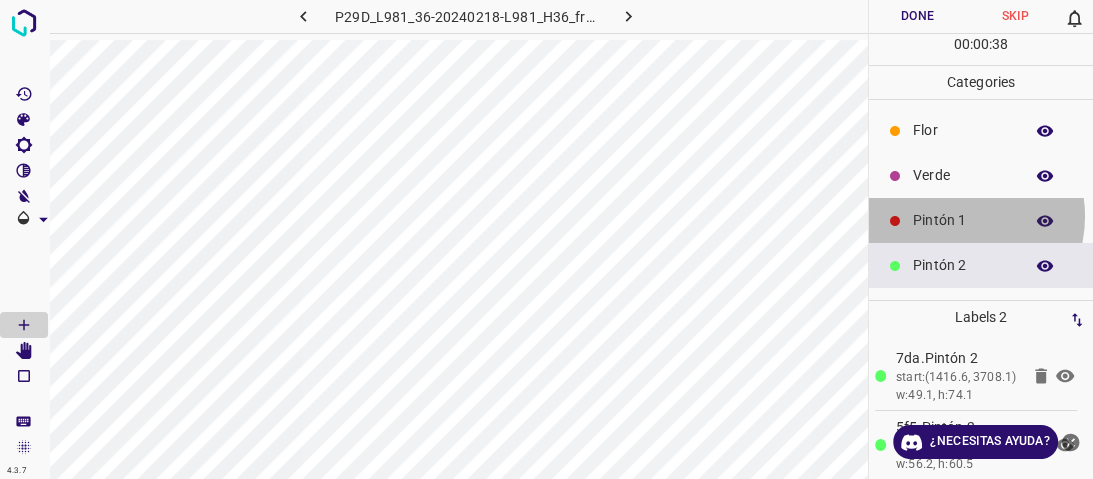 click on "Pintón 1" at bounding box center (963, 220) 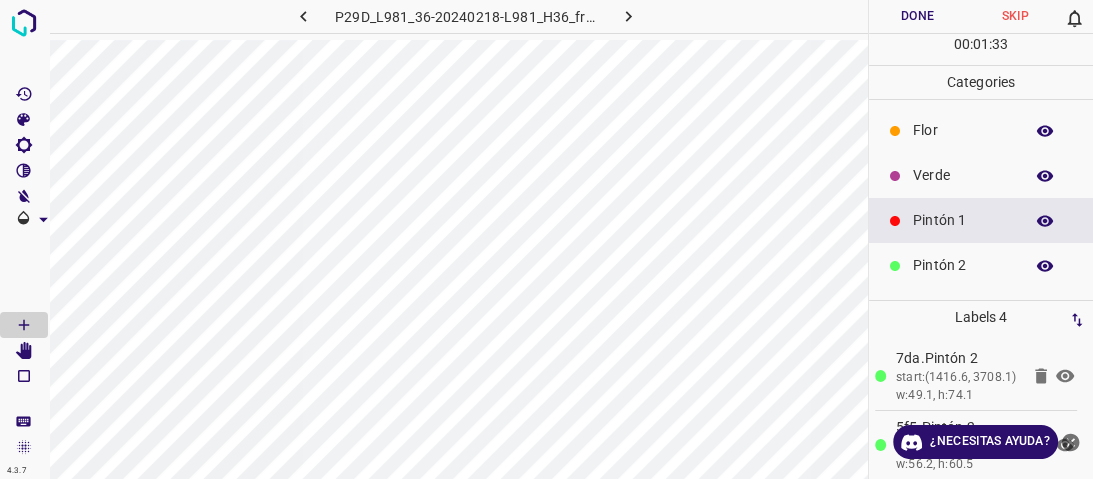 click at bounding box center [895, 176] 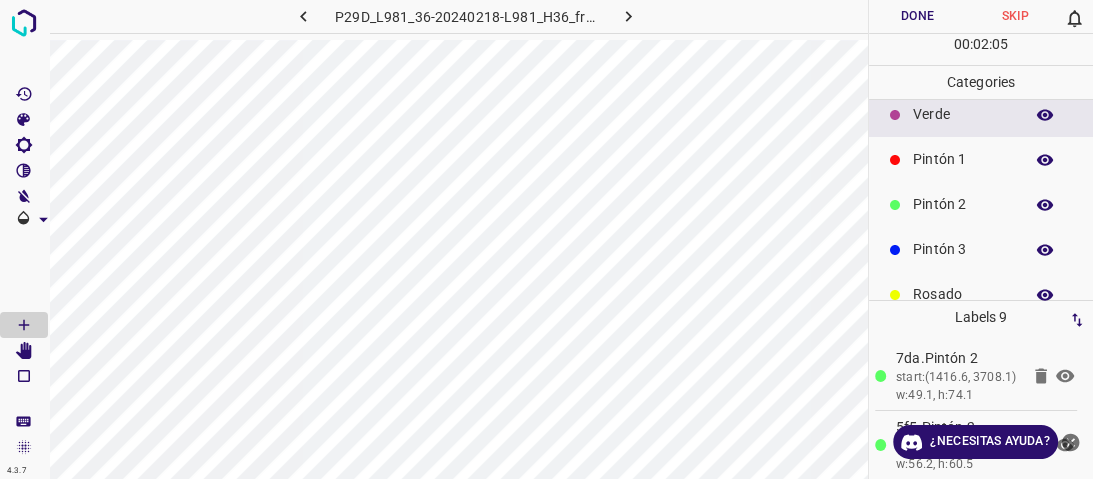 scroll, scrollTop: 80, scrollLeft: 0, axis: vertical 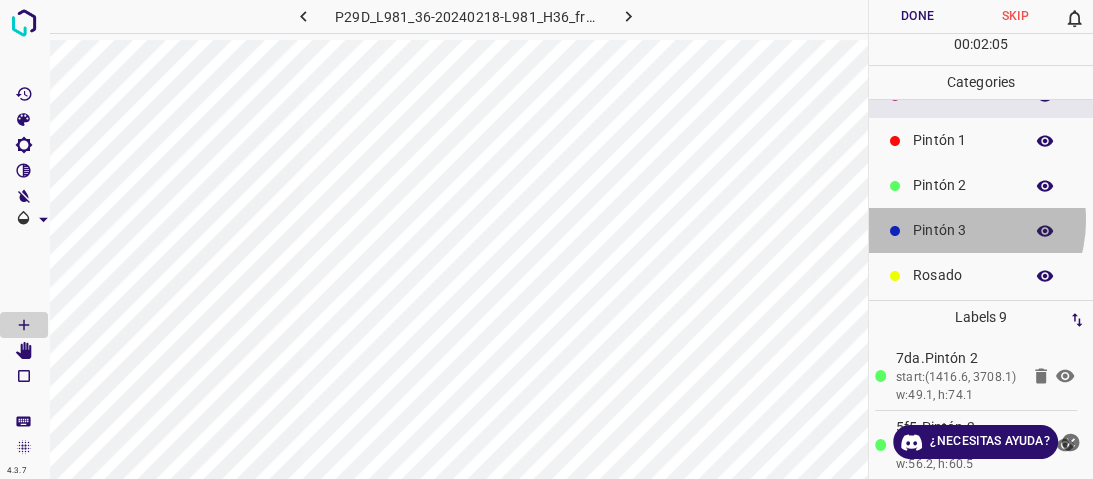 click on "Pintón 3" at bounding box center [963, 230] 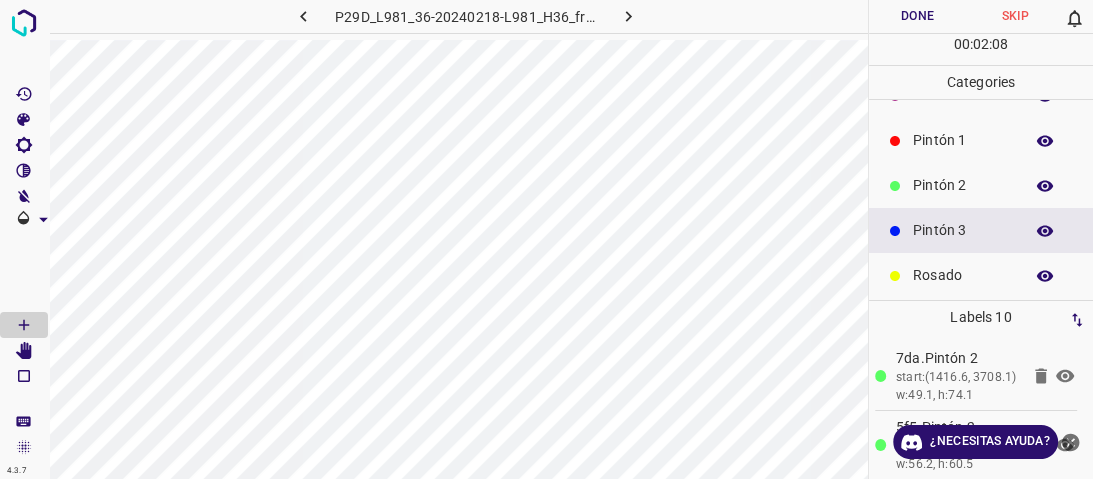 click on "Pintón 2" at bounding box center [963, 185] 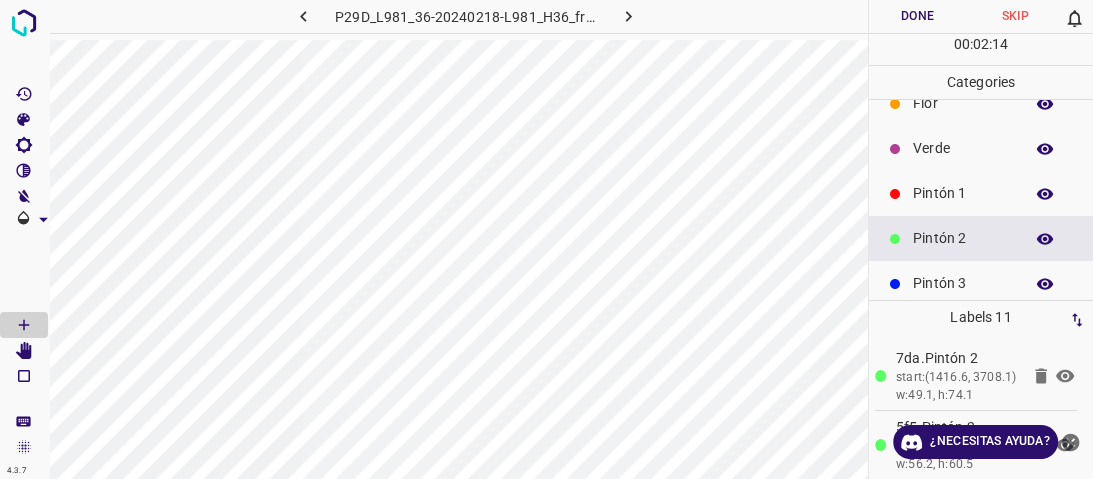 scroll, scrollTop: 0, scrollLeft: 0, axis: both 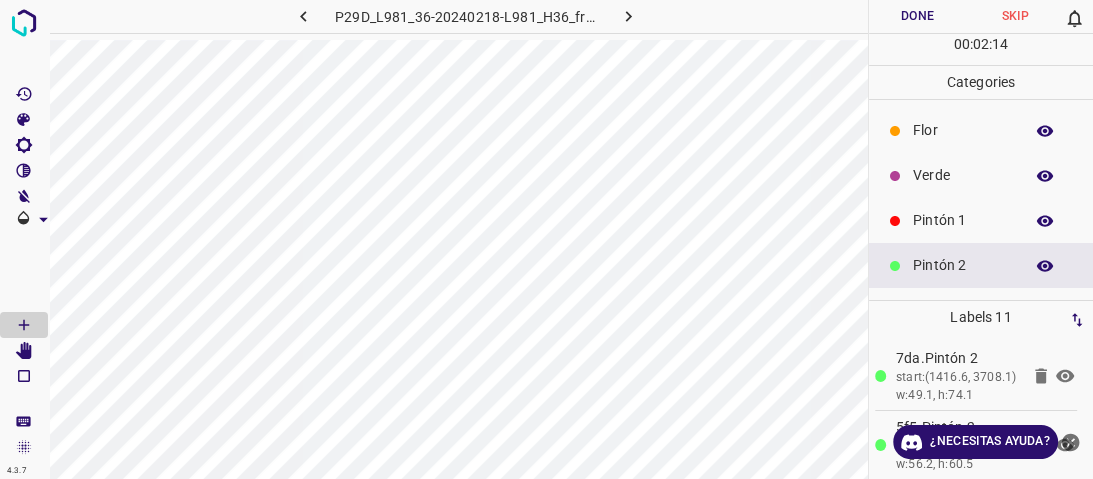 click on "Verde" at bounding box center [963, 175] 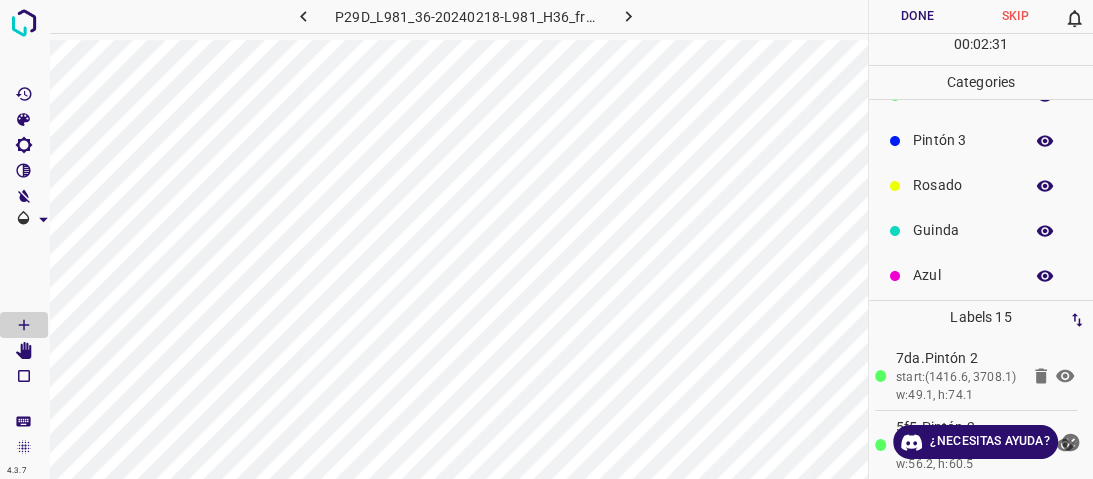 scroll, scrollTop: 176, scrollLeft: 0, axis: vertical 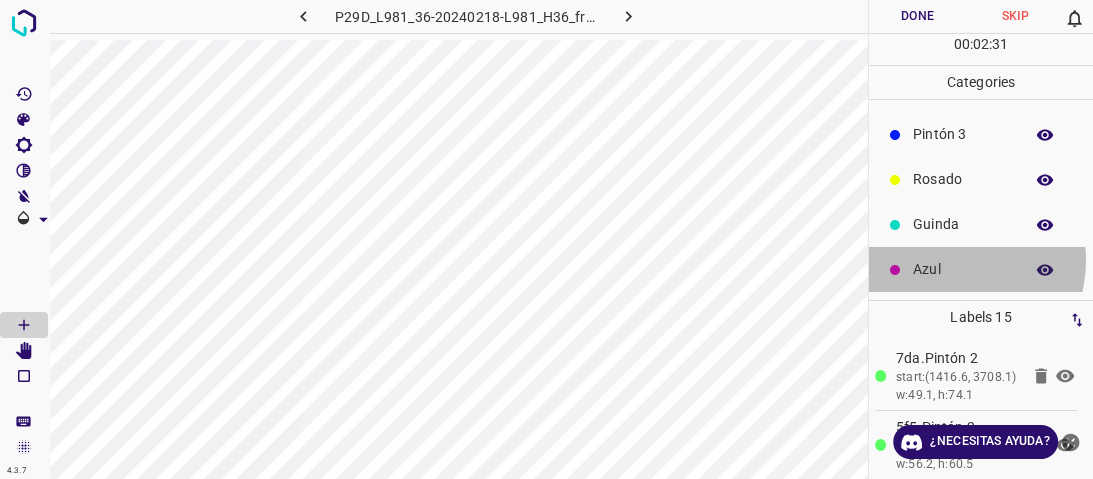 drag, startPoint x: 946, startPoint y: 260, endPoint x: 869, endPoint y: 260, distance: 77 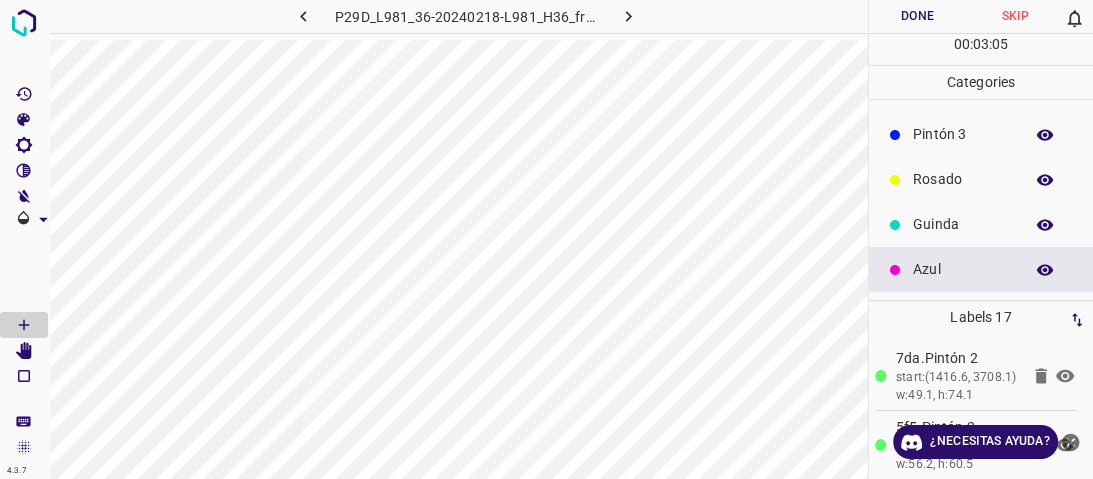 click on "Guinda" at bounding box center (963, 224) 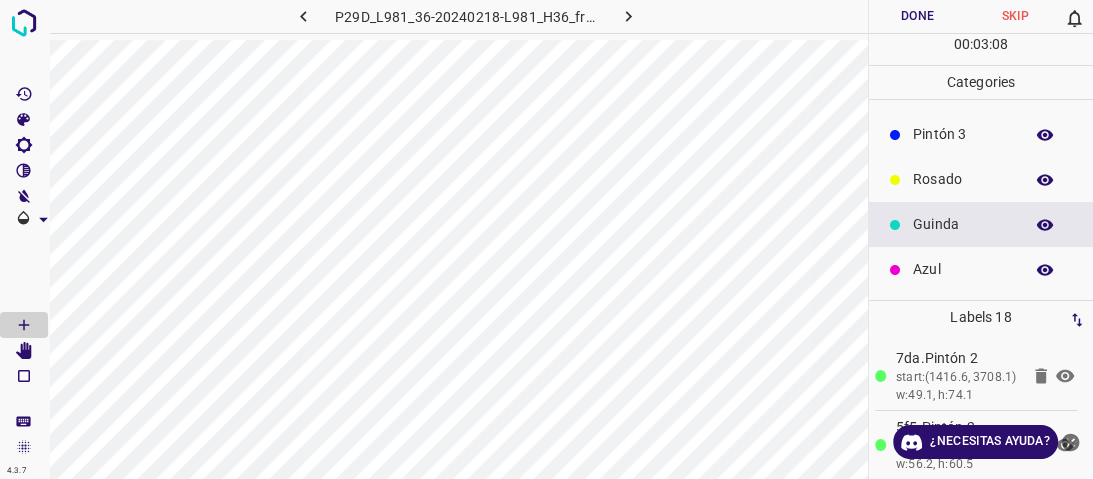 drag, startPoint x: 944, startPoint y: 178, endPoint x: 930, endPoint y: 188, distance: 17.20465 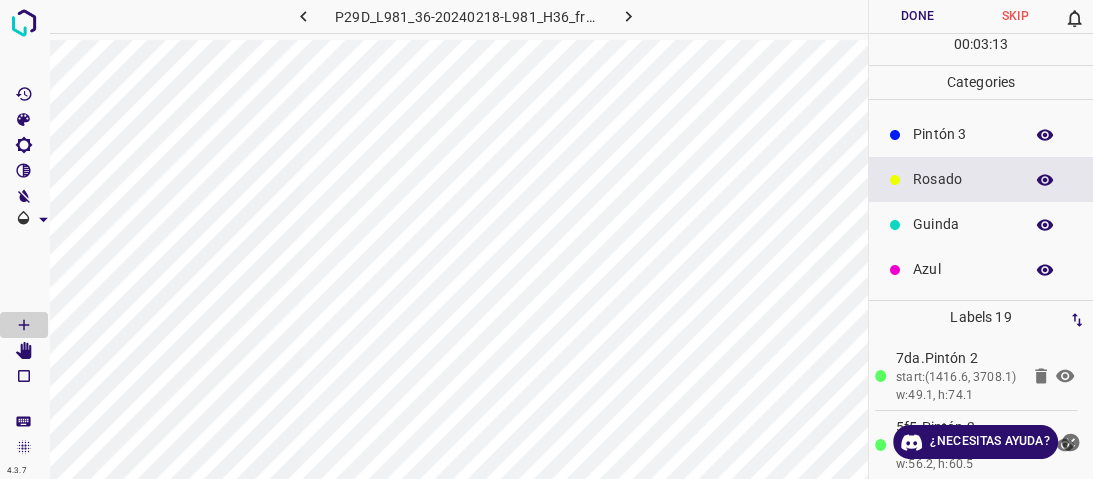 click on "Azul" at bounding box center [963, 269] 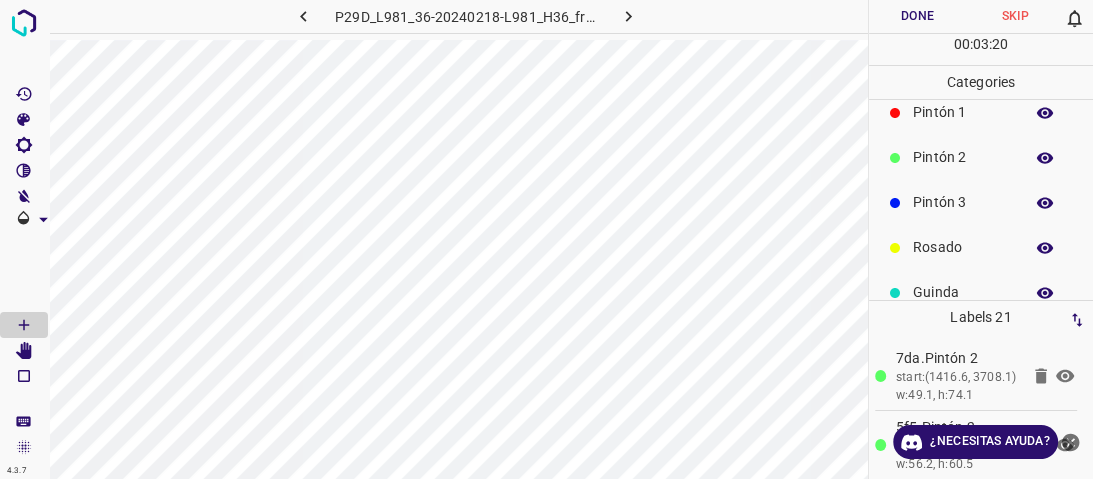 scroll, scrollTop: 0, scrollLeft: 0, axis: both 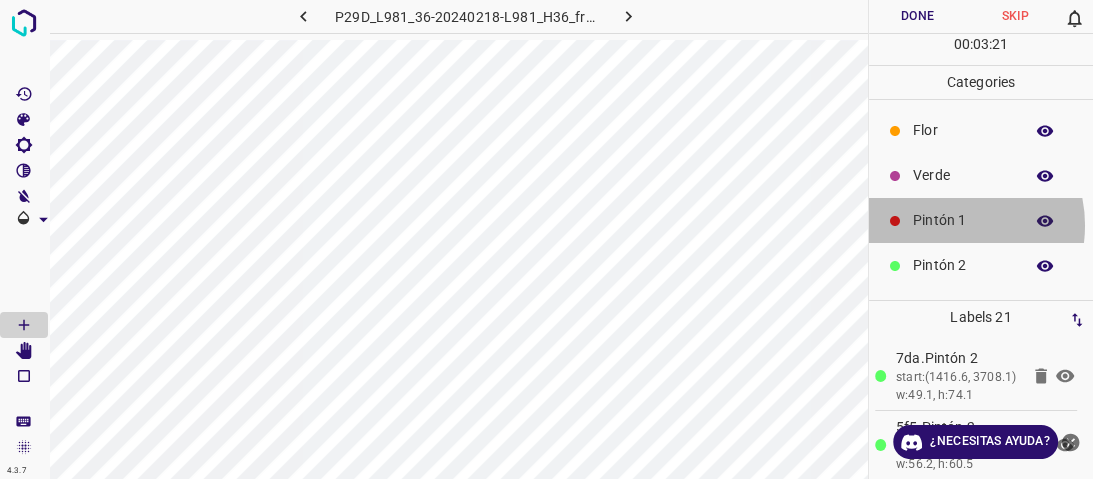 click on "Pintón 1" at bounding box center [963, 220] 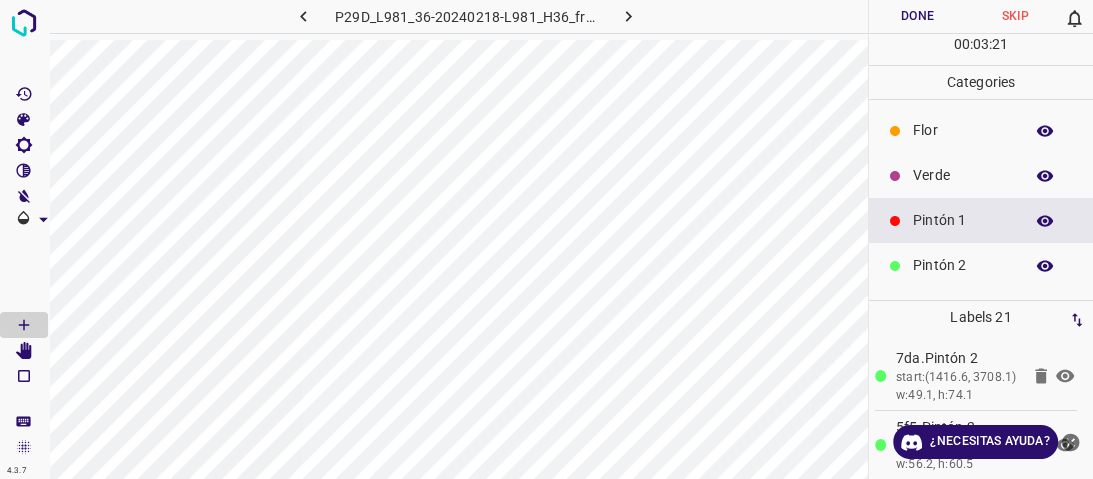 click on "Pintón 2" at bounding box center (963, 265) 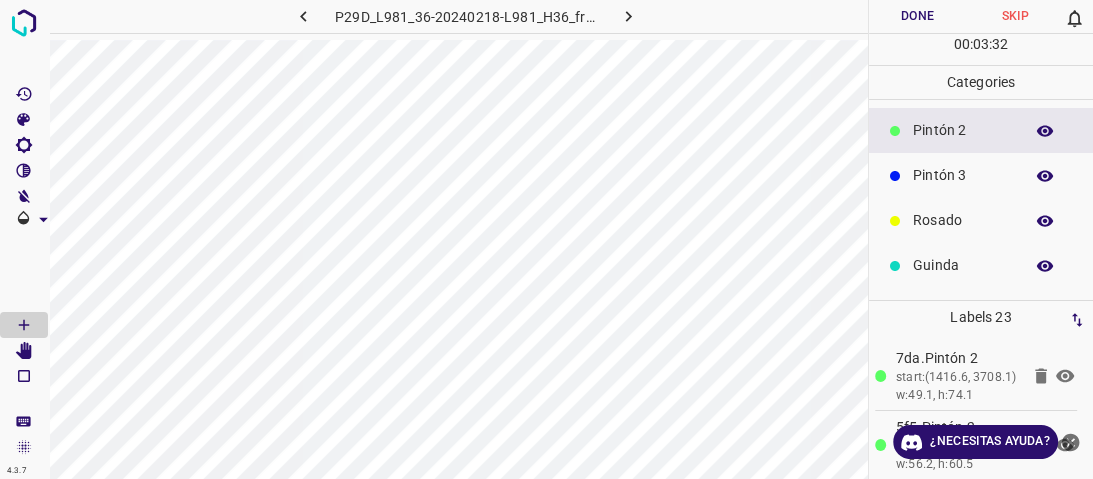 scroll, scrollTop: 160, scrollLeft: 0, axis: vertical 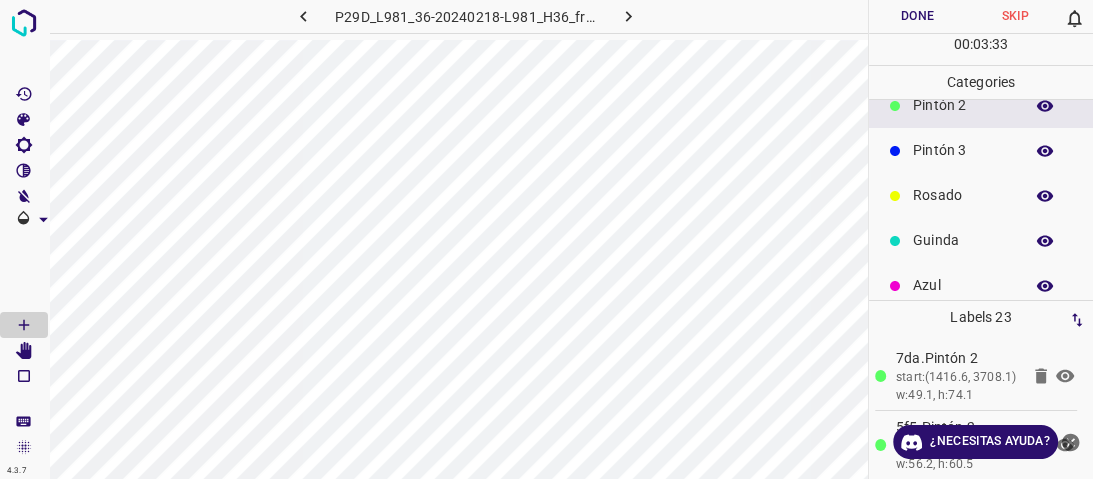 click on "Rosado" at bounding box center (963, 195) 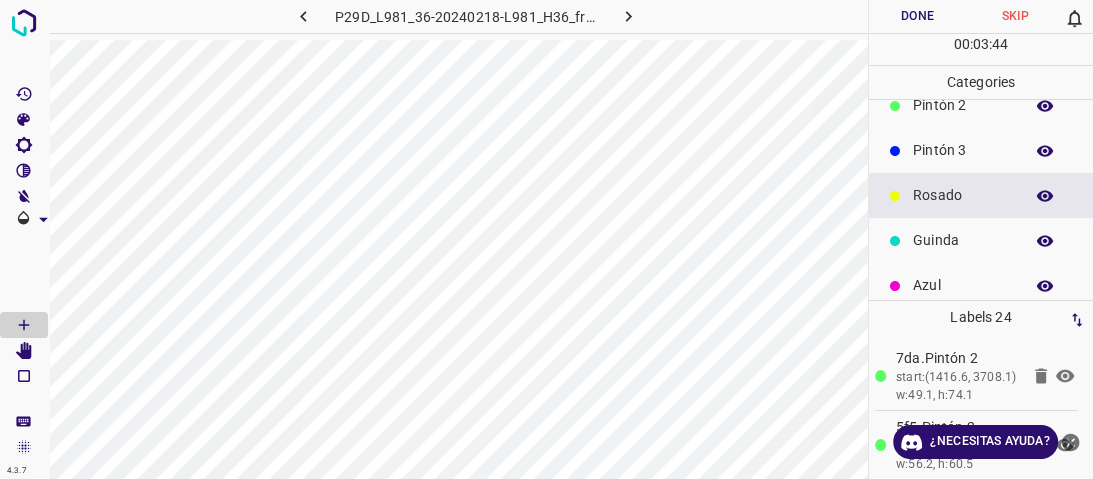 scroll, scrollTop: 176, scrollLeft: 0, axis: vertical 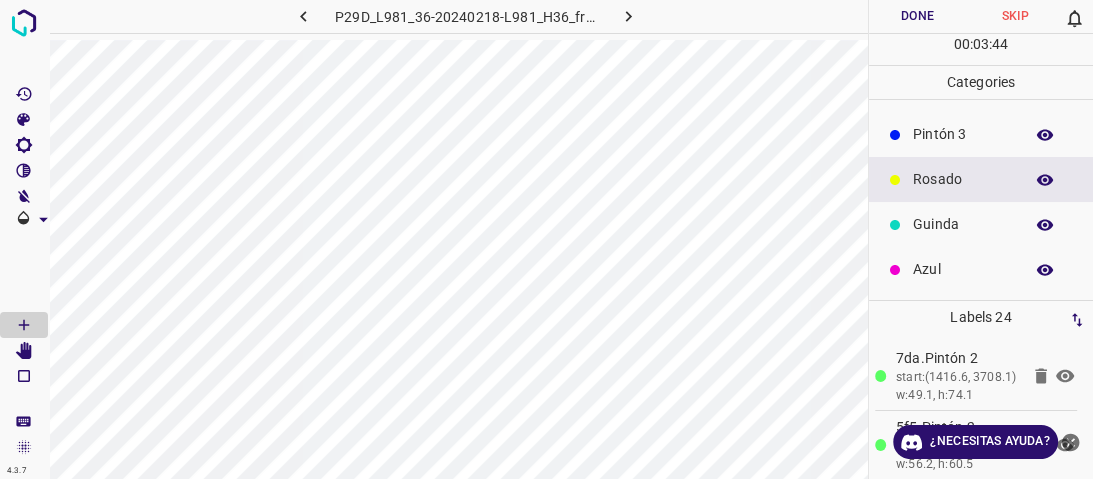 click on "Azul" at bounding box center (963, 269) 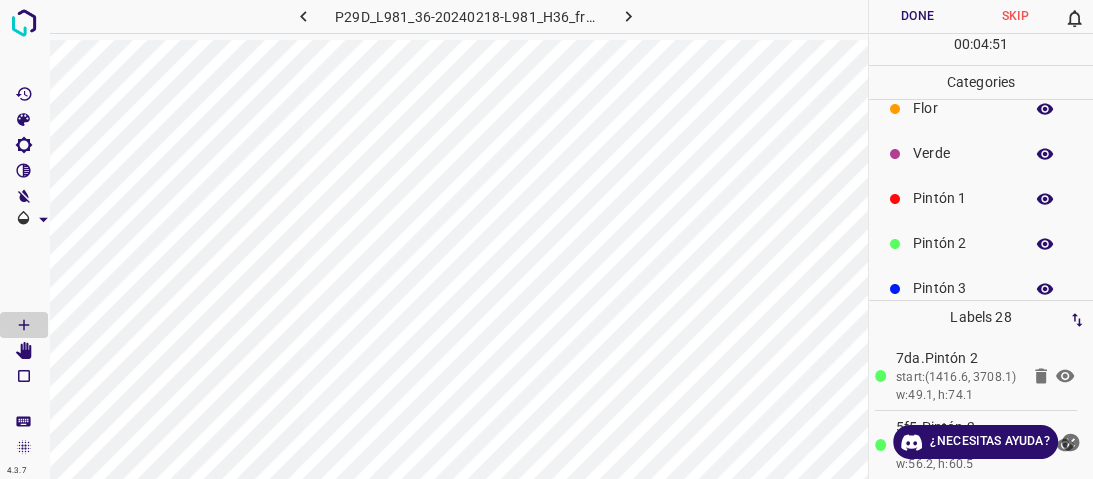 scroll, scrollTop: 16, scrollLeft: 0, axis: vertical 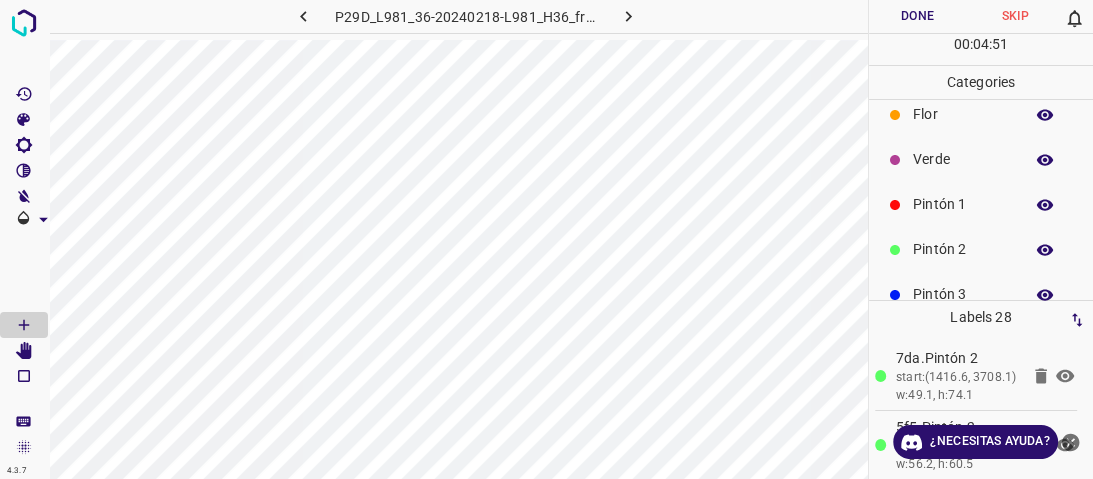 click on "Pintón 2" at bounding box center (963, 249) 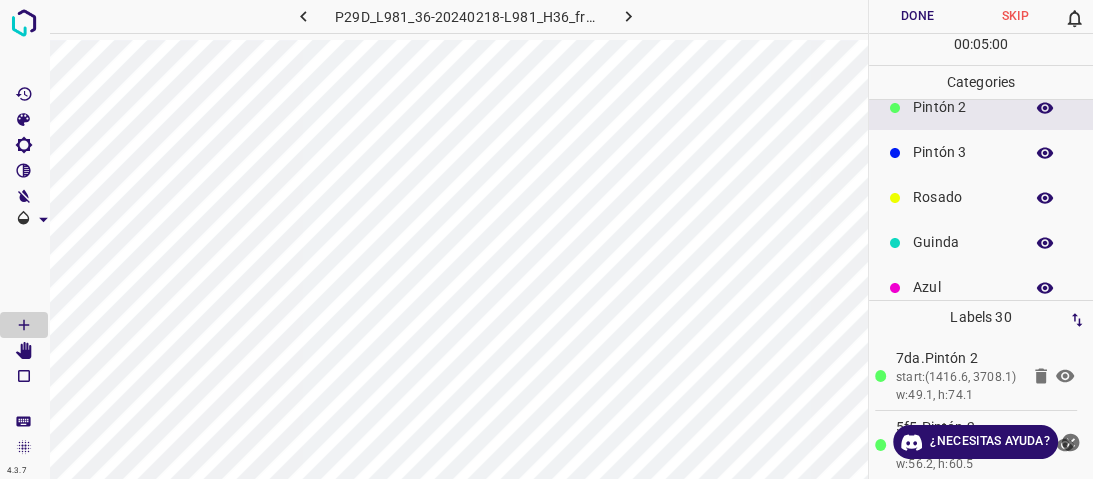 scroll, scrollTop: 176, scrollLeft: 0, axis: vertical 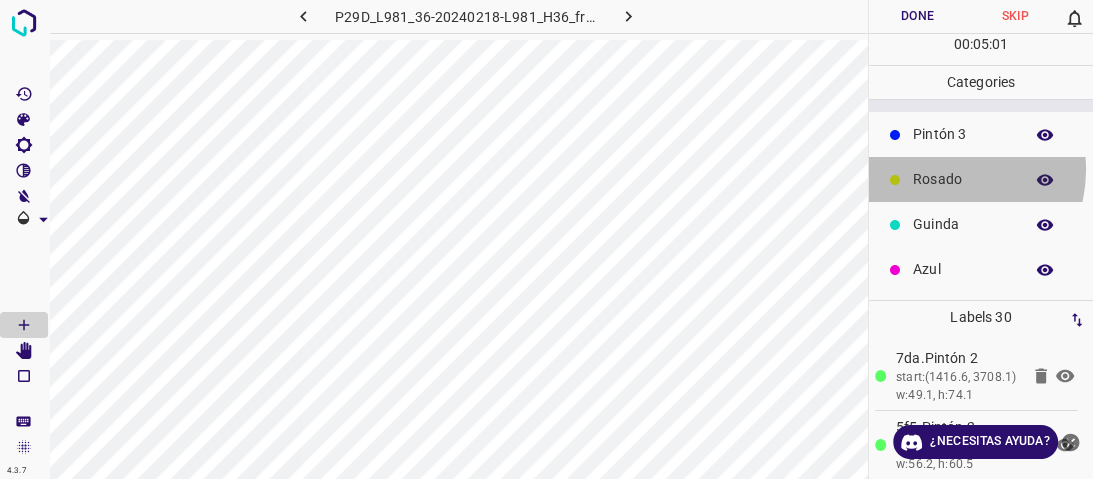 click on "Rosado" at bounding box center (963, 179) 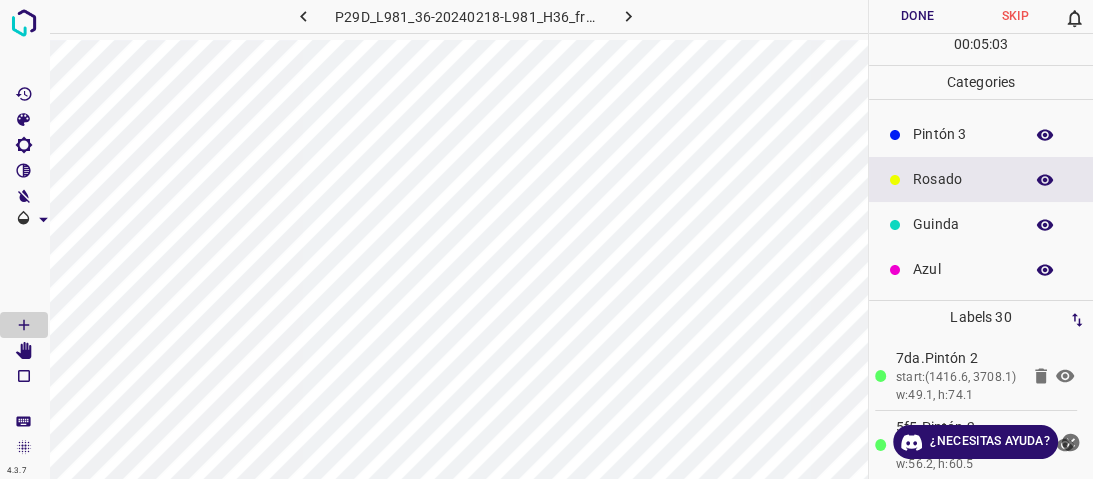 drag, startPoint x: 889, startPoint y: 145, endPoint x: 875, endPoint y: 145, distance: 14 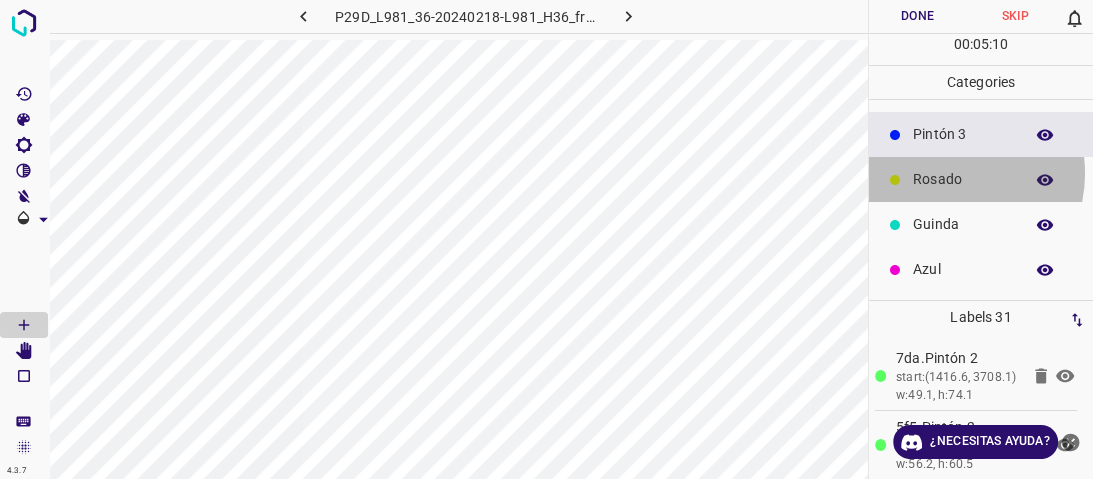 click on "Rosado" at bounding box center (963, 179) 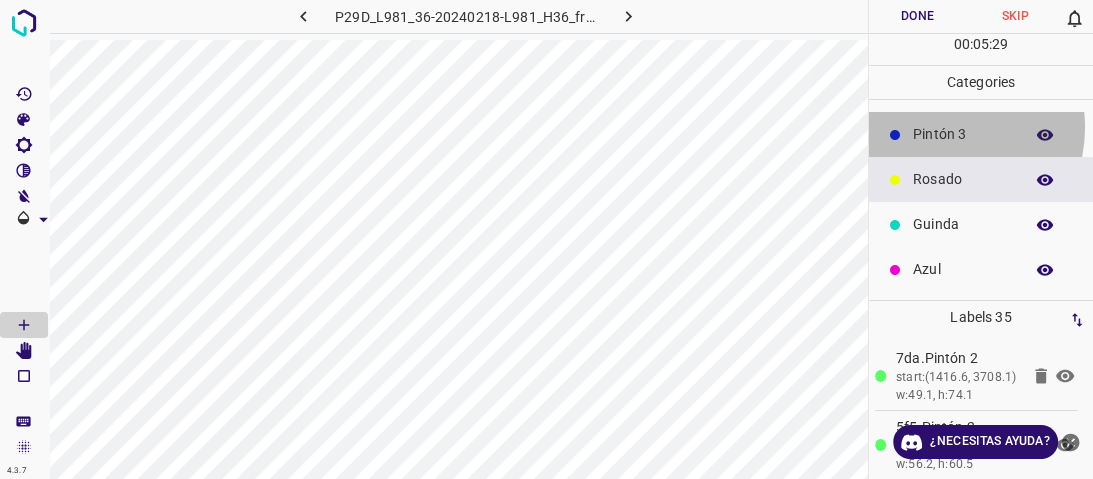 drag, startPoint x: 937, startPoint y: 127, endPoint x: 924, endPoint y: 126, distance: 13.038404 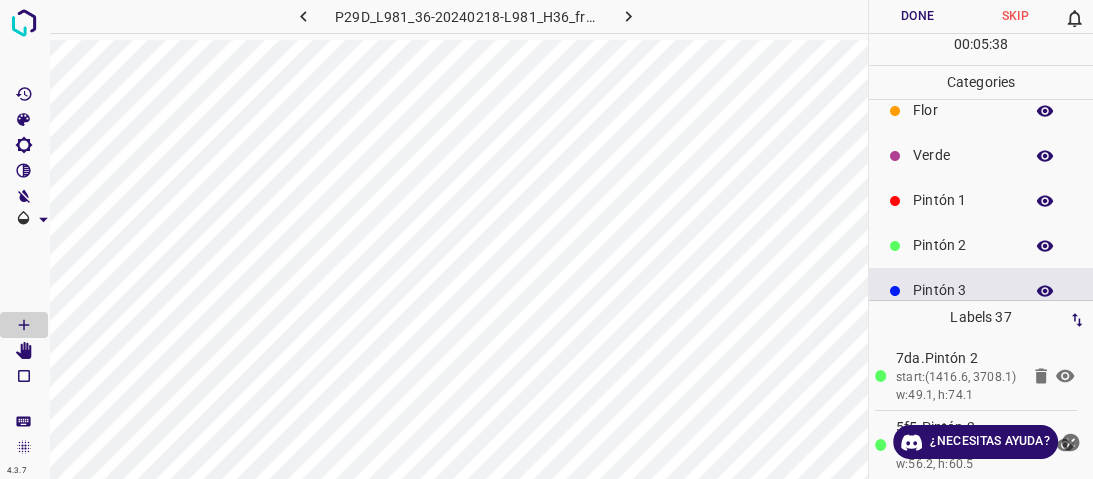 scroll, scrollTop: 0, scrollLeft: 0, axis: both 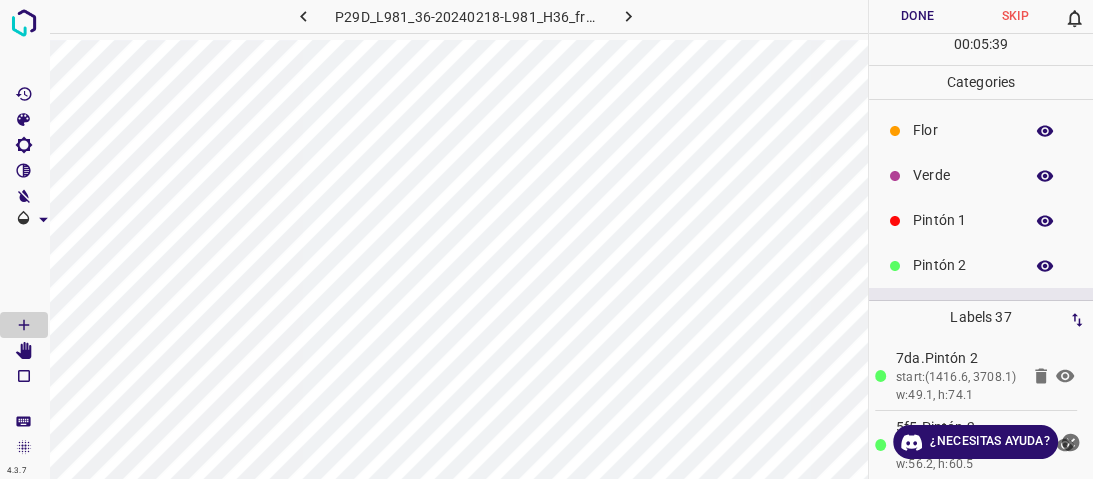 click on "Pintón 1" at bounding box center [963, 220] 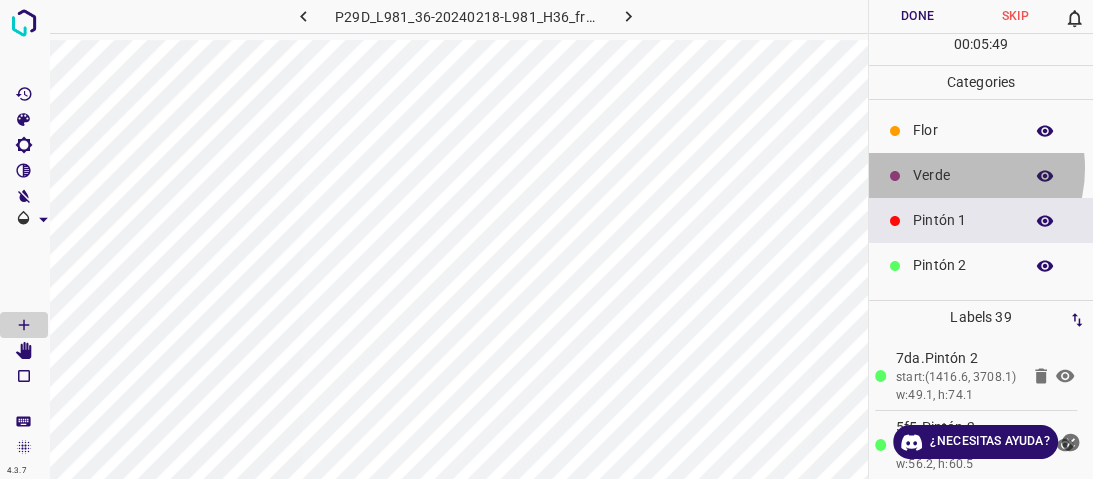 drag, startPoint x: 946, startPoint y: 168, endPoint x: 936, endPoint y: 172, distance: 10.770329 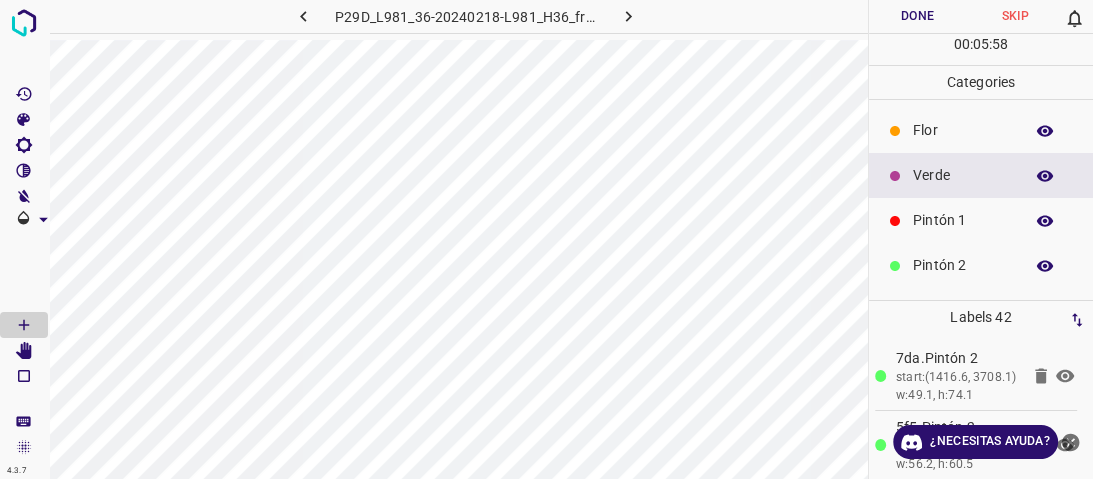 click on "Pintón 2" at bounding box center [963, 265] 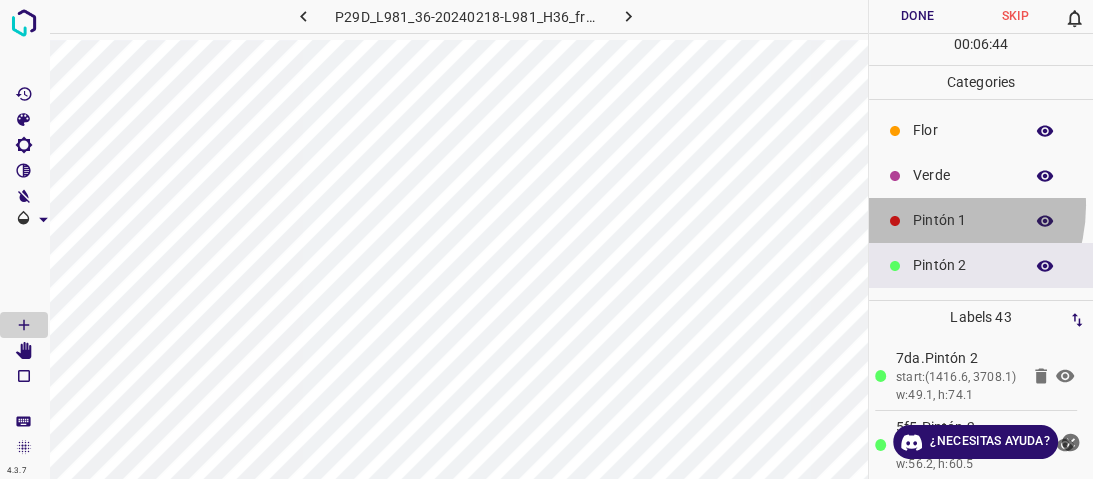 click on "Pintón 1" at bounding box center [981, 220] 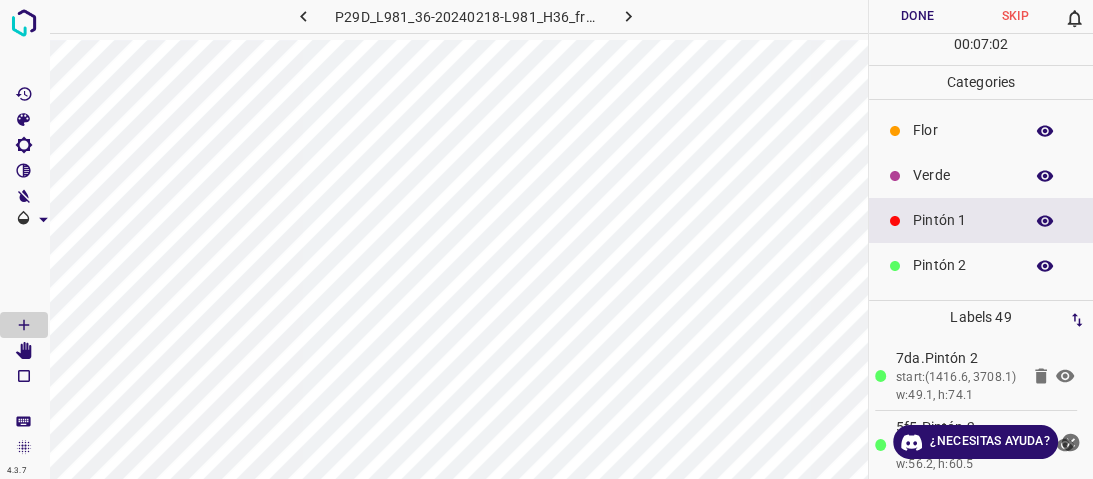 click on "Pintón 1" at bounding box center (963, 220) 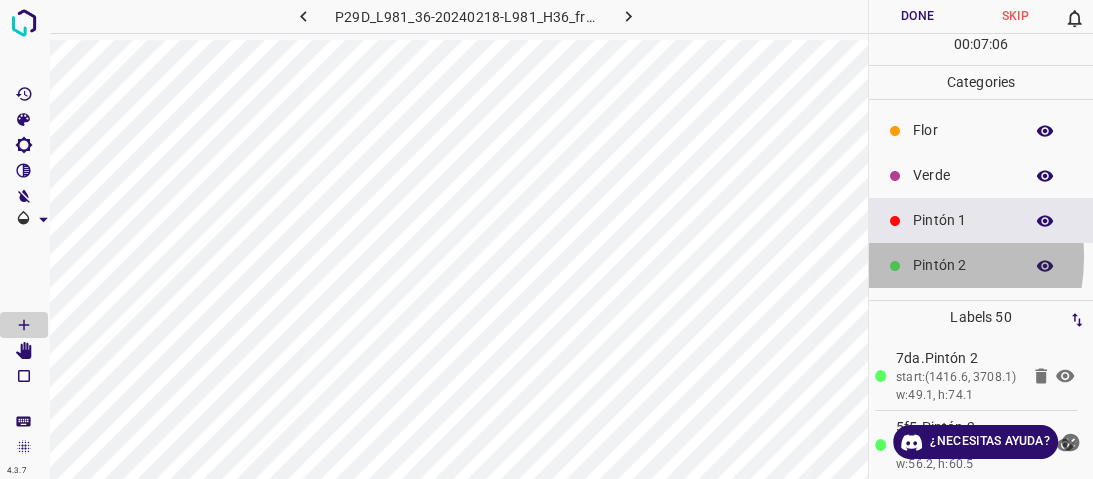 click at bounding box center (895, 266) 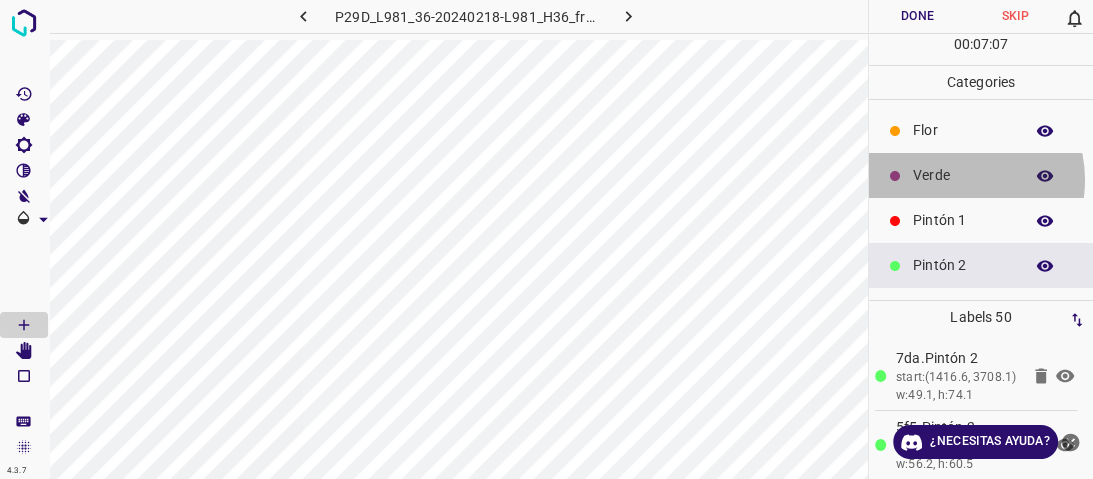 click on "Verde" at bounding box center (963, 175) 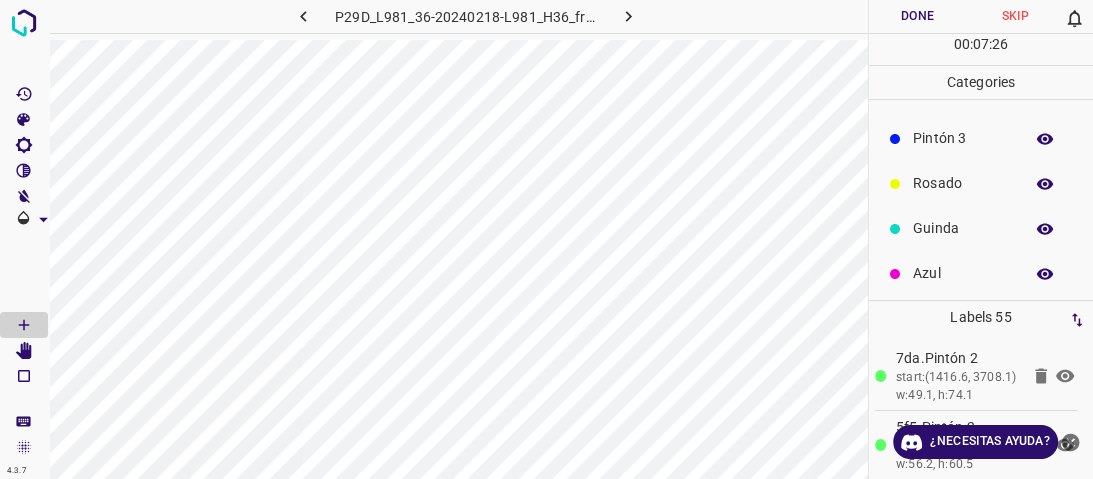 scroll, scrollTop: 176, scrollLeft: 0, axis: vertical 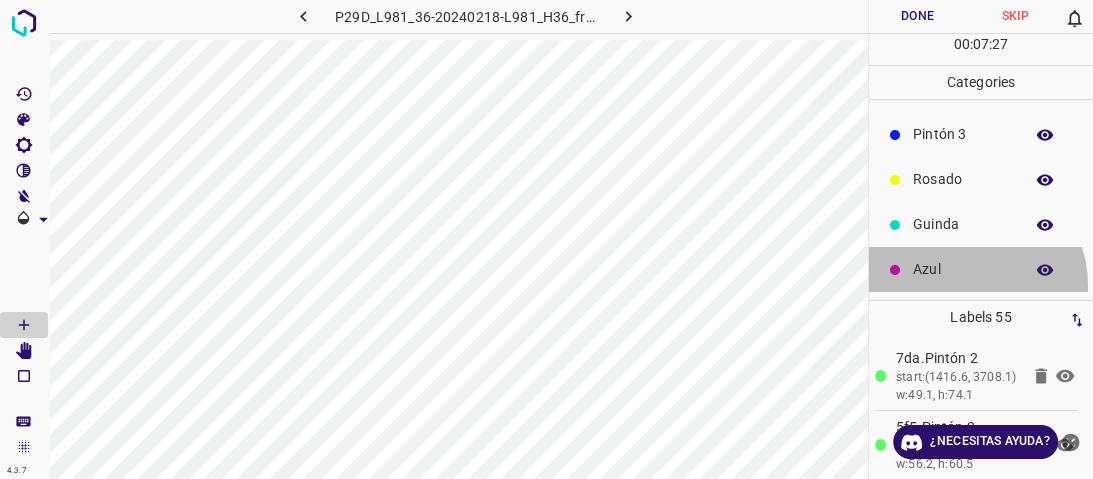 drag, startPoint x: 965, startPoint y: 285, endPoint x: 887, endPoint y: 285, distance: 78 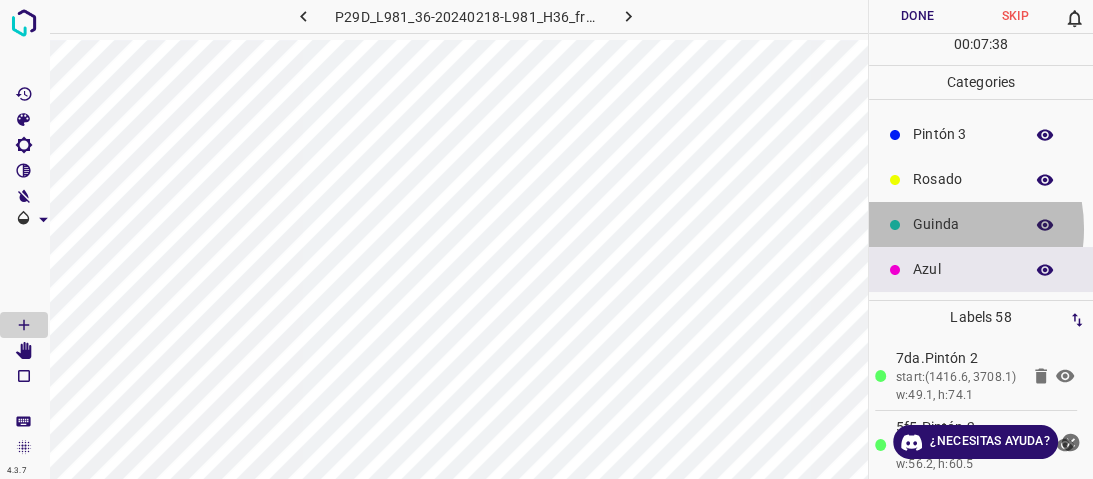 click on "Guinda" at bounding box center (963, 224) 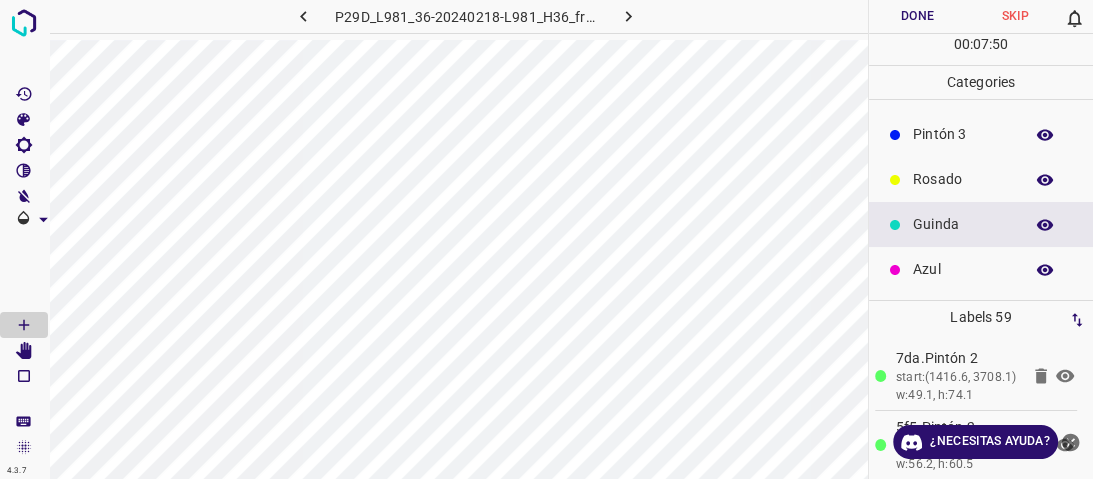 click on "Azul" at bounding box center [963, 269] 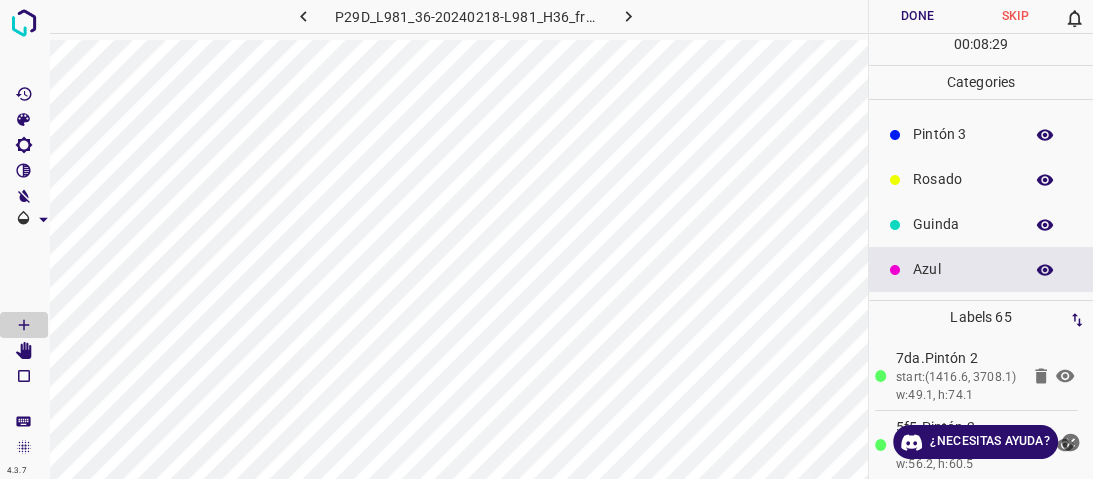 click on "Guinda" at bounding box center [963, 224] 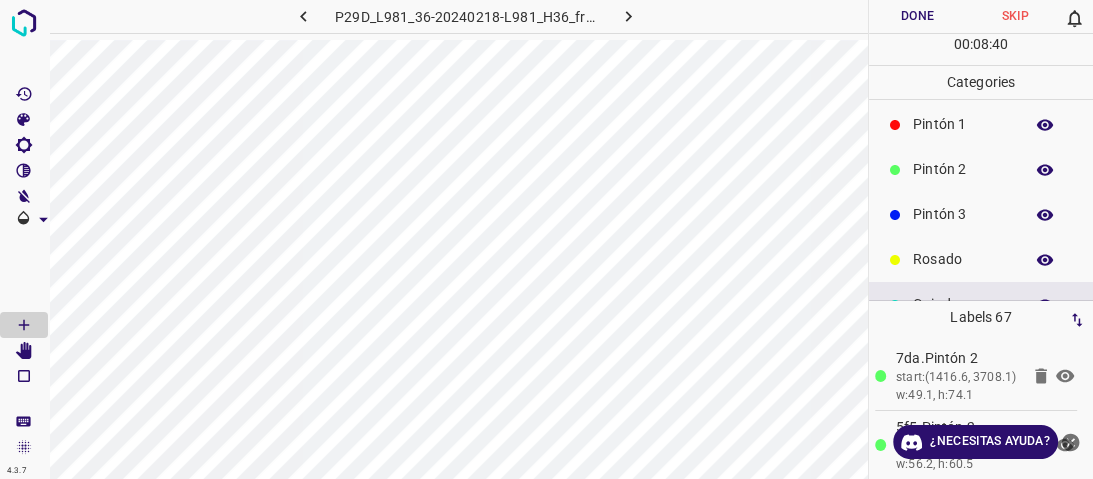 scroll, scrollTop: 176, scrollLeft: 0, axis: vertical 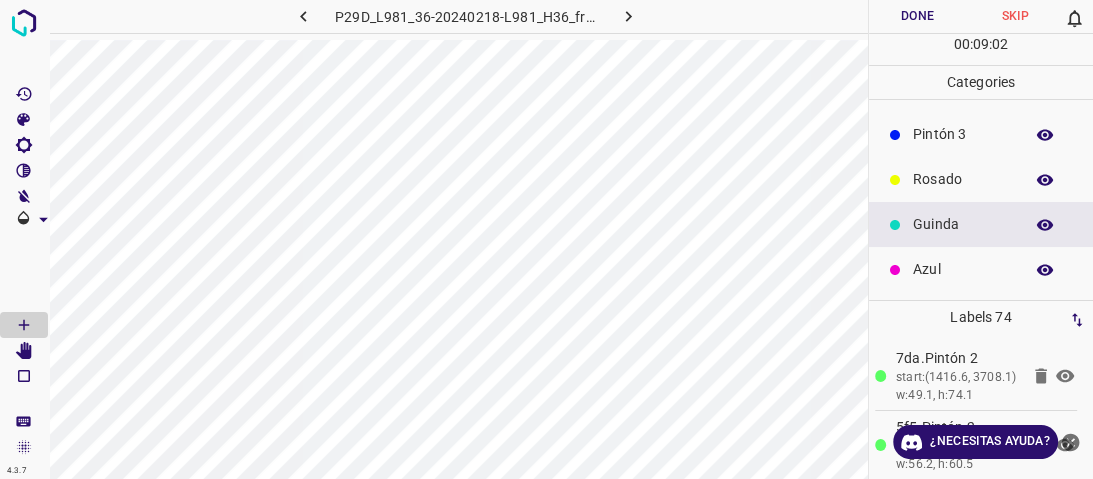 click on "Pintón 3" at bounding box center (981, 134) 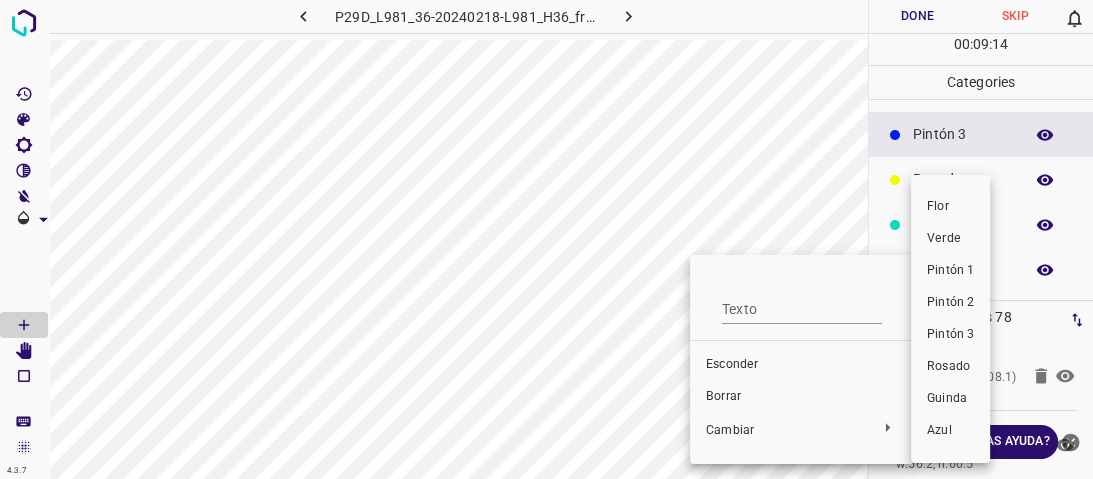 click on "Pintón 2" at bounding box center (950, 302) 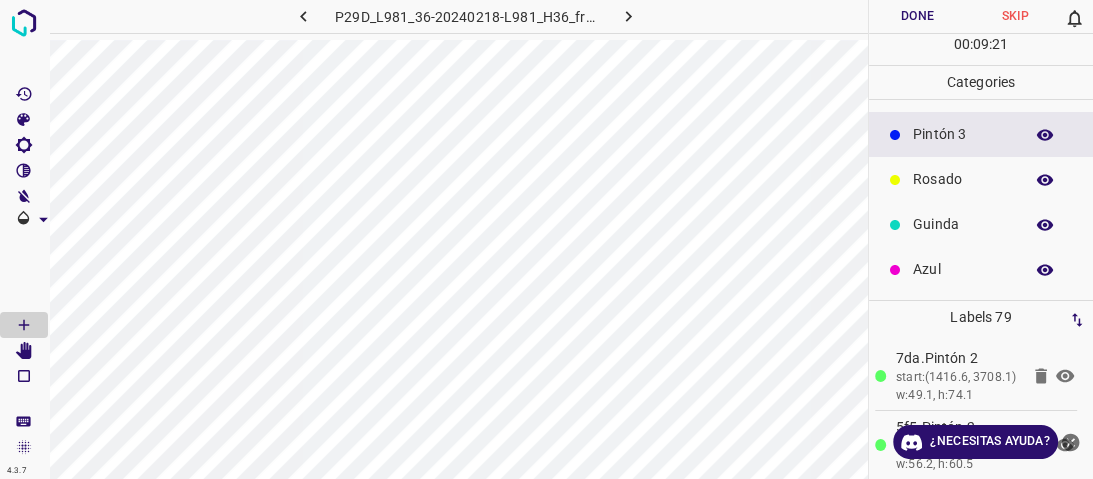 drag, startPoint x: 938, startPoint y: 185, endPoint x: 924, endPoint y: 198, distance: 19.104973 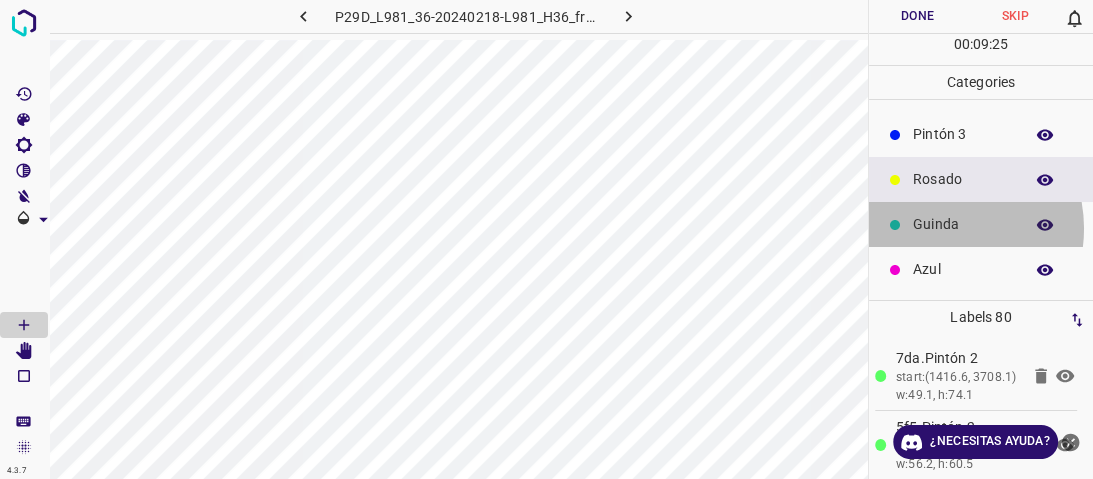 click on "Guinda" at bounding box center (963, 224) 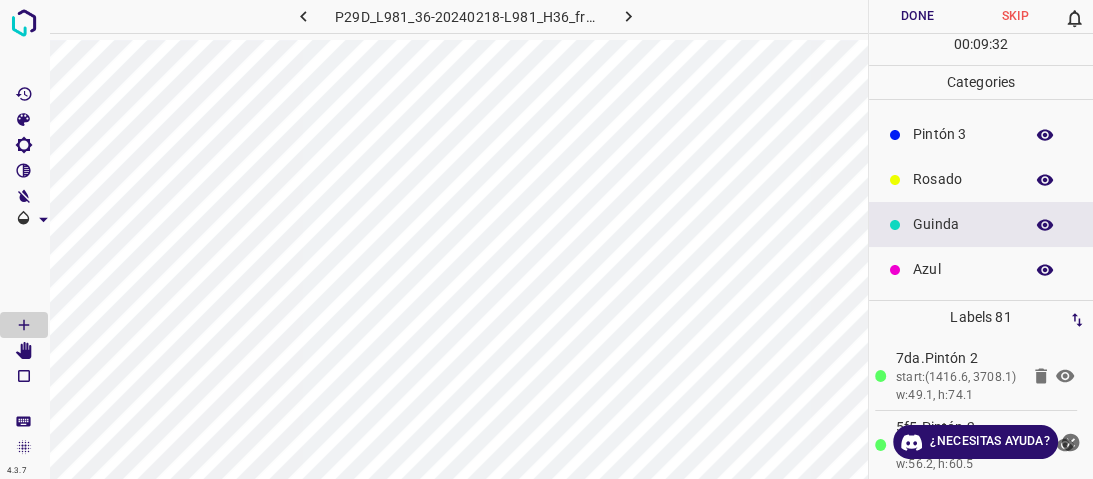 click on "Azul" at bounding box center [981, 269] 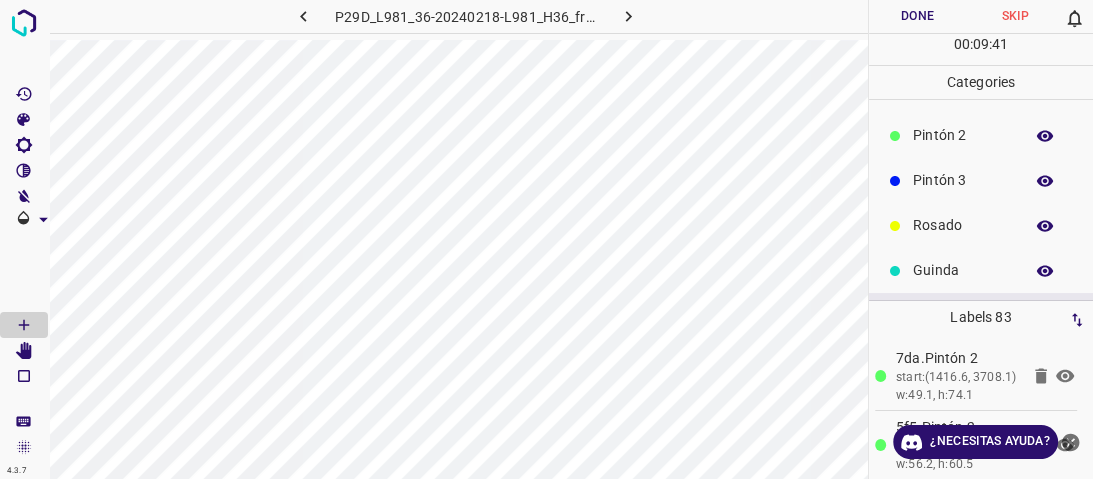 scroll, scrollTop: 96, scrollLeft: 0, axis: vertical 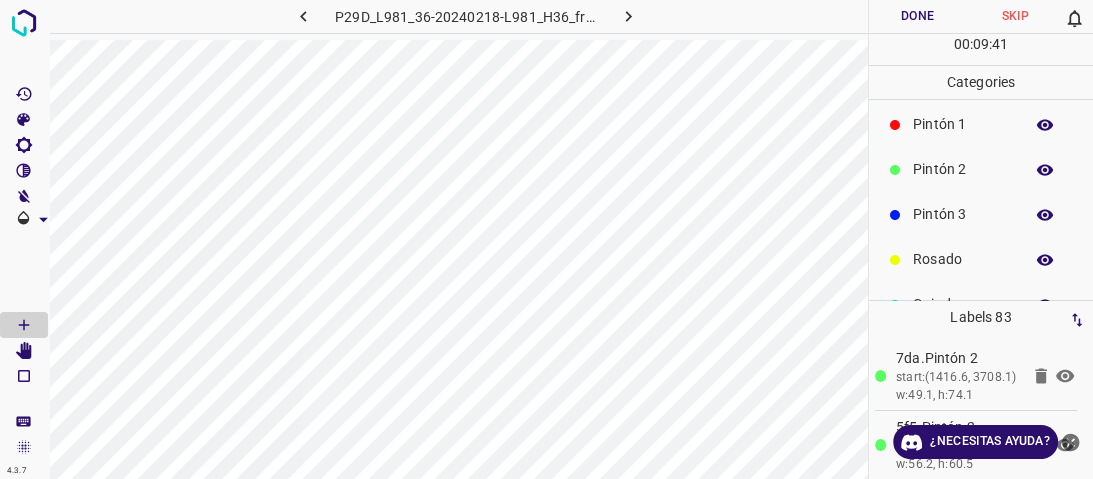 click on "Pintón 3" at bounding box center (981, 214) 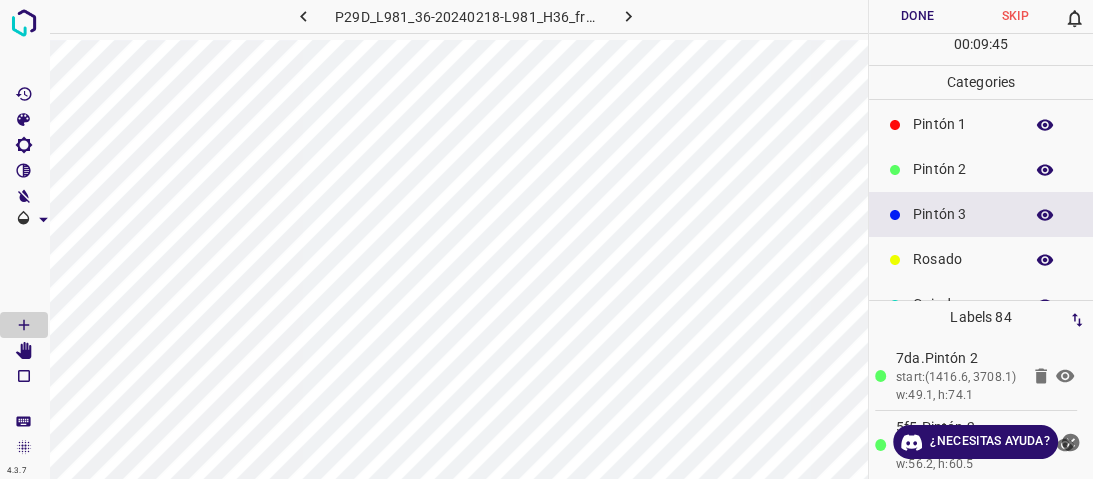 drag, startPoint x: 936, startPoint y: 178, endPoint x: 923, endPoint y: 179, distance: 13.038404 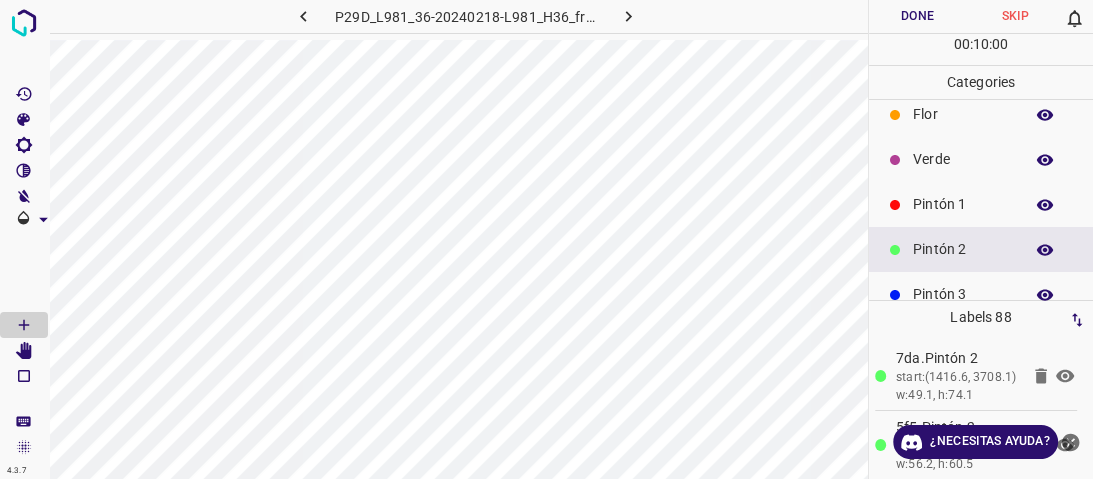 scroll, scrollTop: 176, scrollLeft: 0, axis: vertical 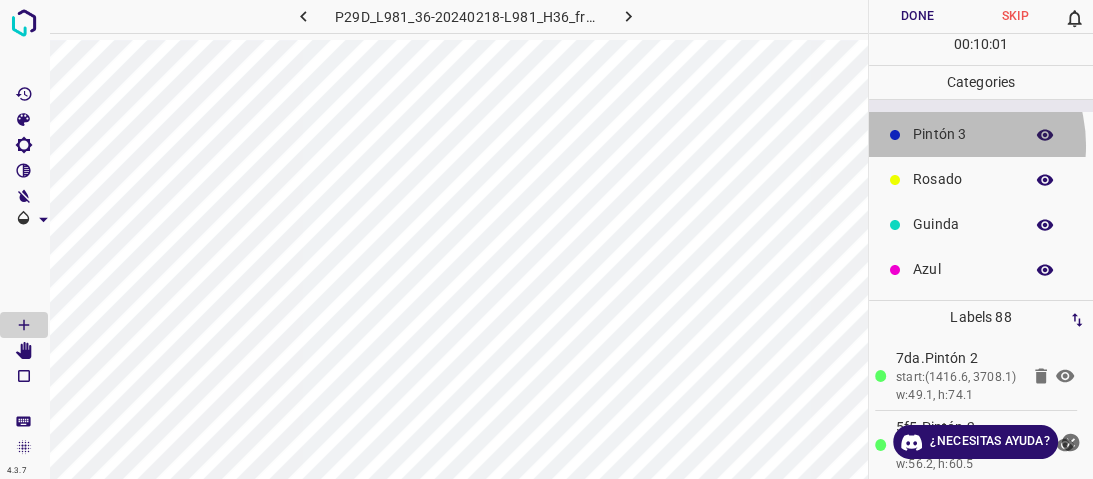 click on "Pintón 3" at bounding box center (981, 134) 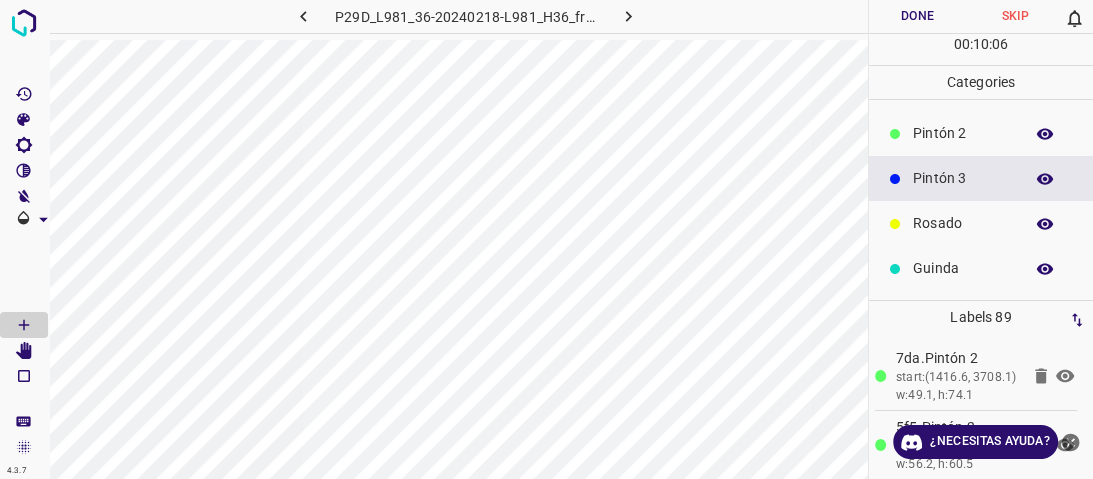 scroll, scrollTop: 96, scrollLeft: 0, axis: vertical 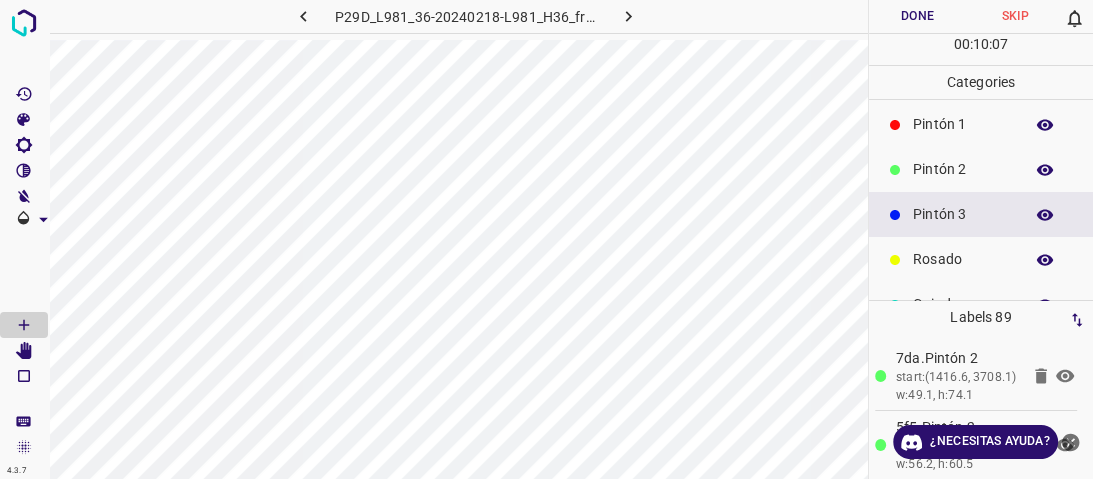drag, startPoint x: 941, startPoint y: 167, endPoint x: 927, endPoint y: 173, distance: 15.231546 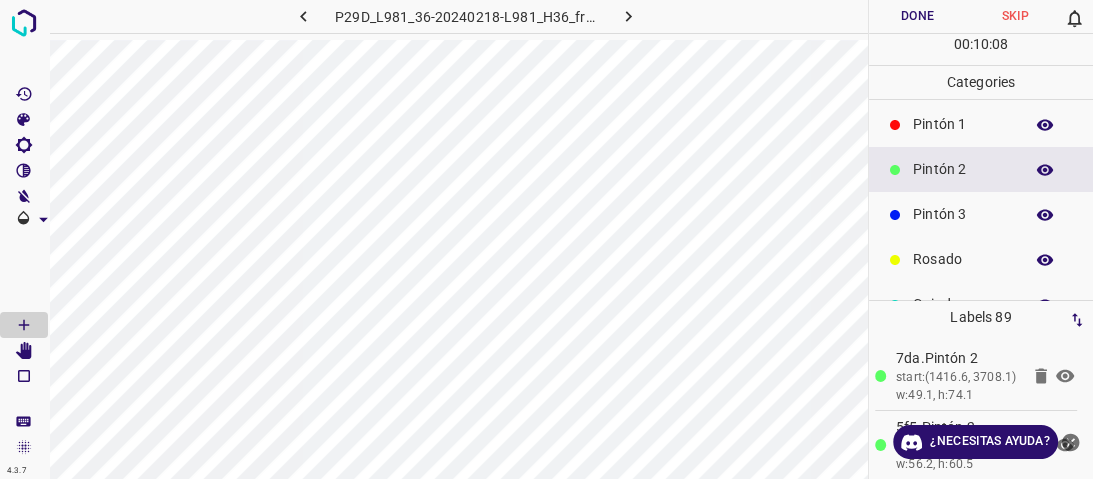 click on "Pintón 1" at bounding box center [981, 124] 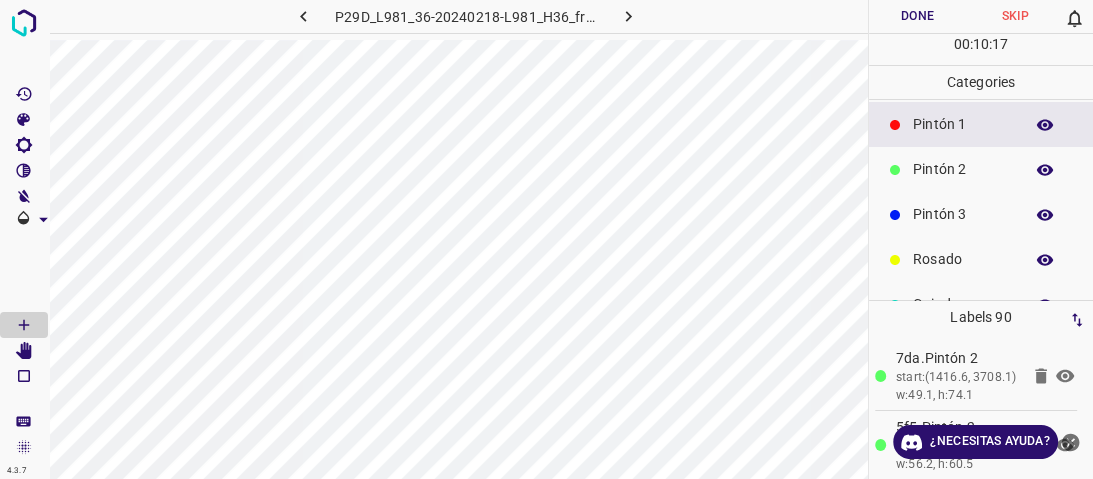 scroll, scrollTop: 176, scrollLeft: 0, axis: vertical 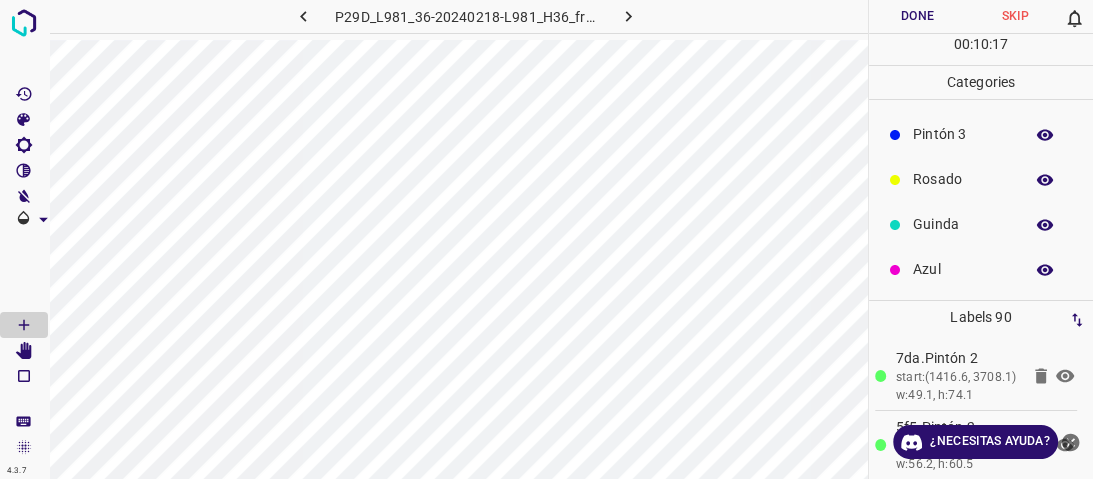 drag, startPoint x: 948, startPoint y: 224, endPoint x: 932, endPoint y: 228, distance: 16.492422 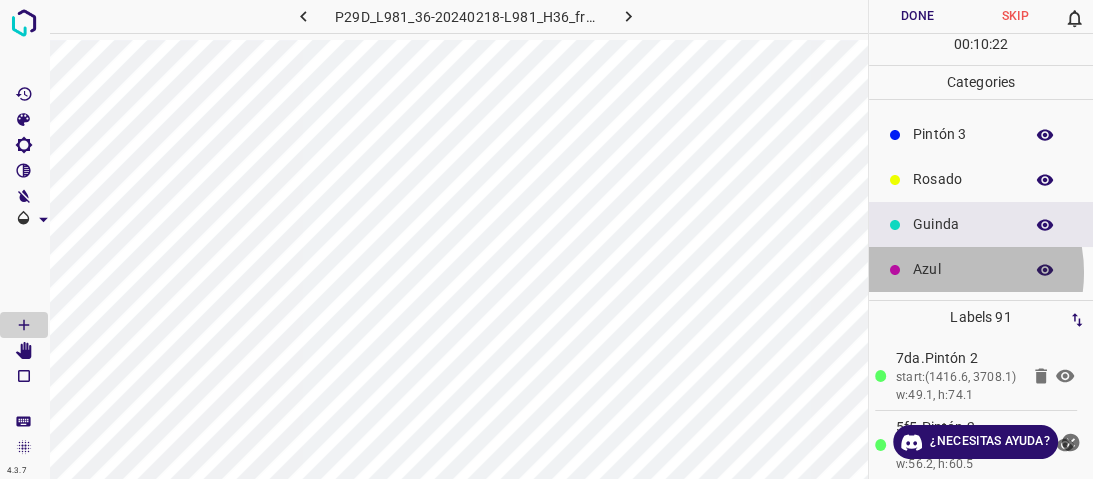 click on "Azul" at bounding box center (963, 269) 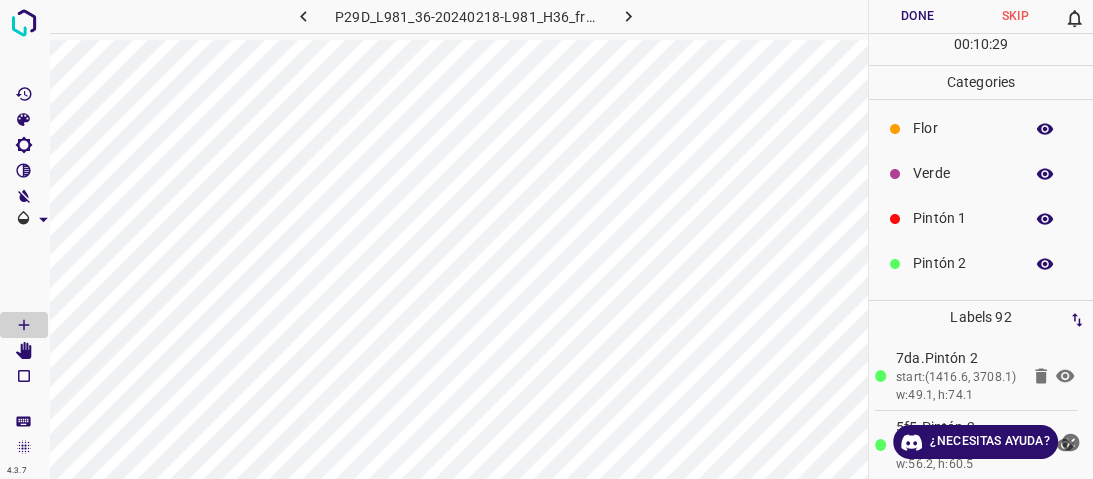 scroll, scrollTop: 0, scrollLeft: 0, axis: both 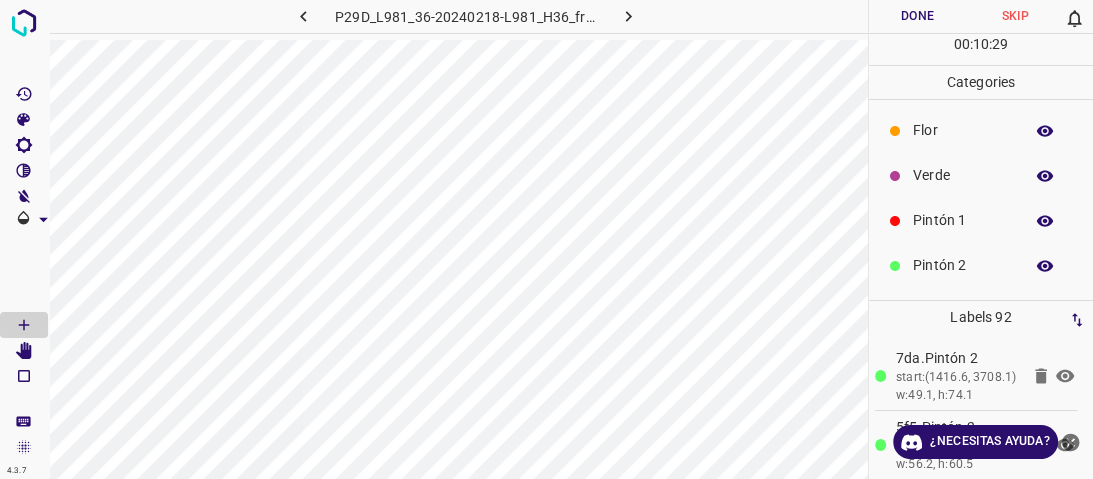 click on "Verde" at bounding box center (963, 175) 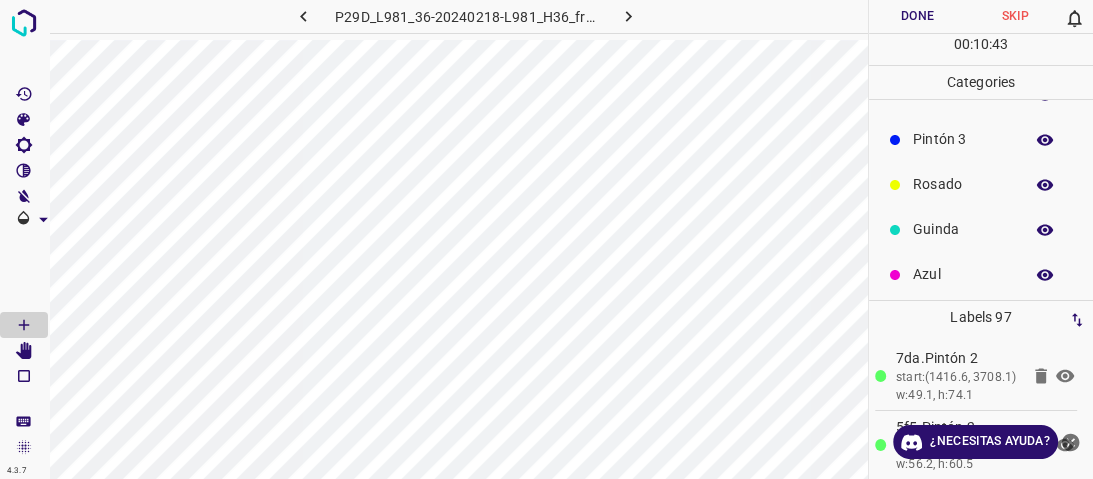 scroll, scrollTop: 176, scrollLeft: 0, axis: vertical 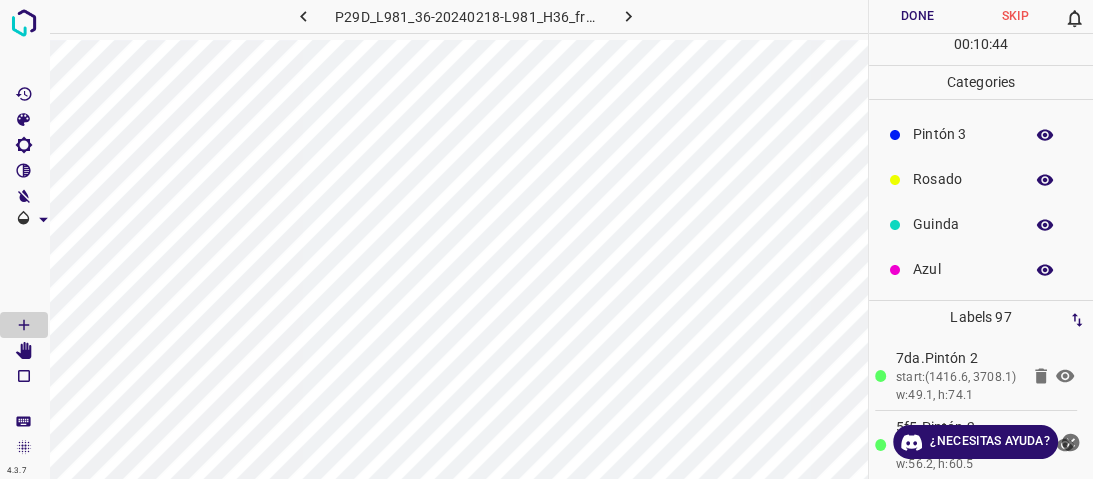 click on "Azul" at bounding box center [963, 269] 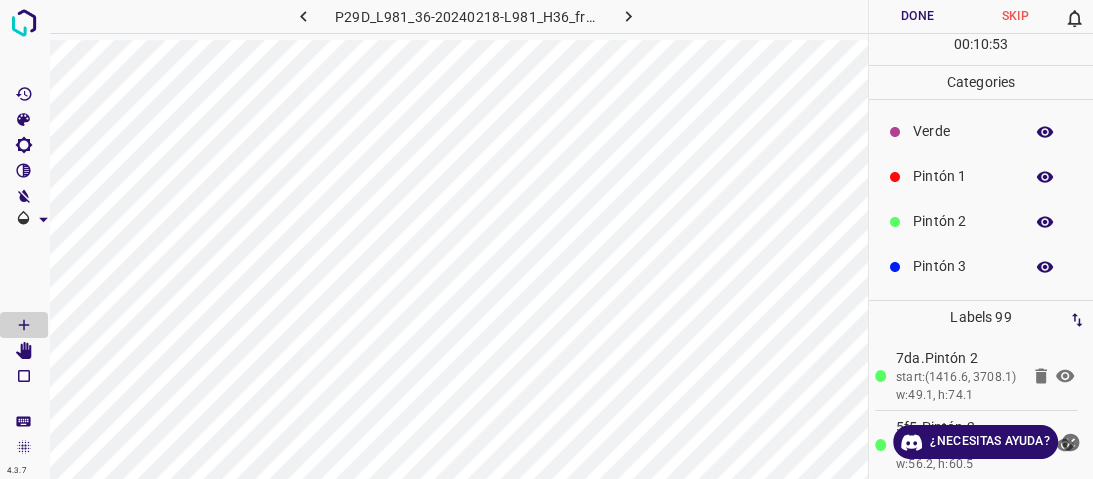 scroll, scrollTop: 16, scrollLeft: 0, axis: vertical 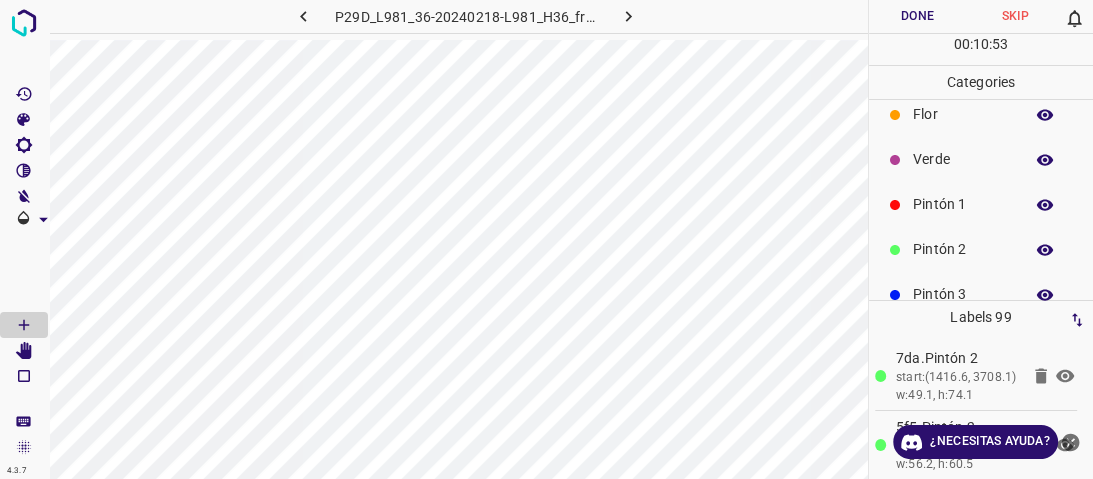 click on "Pintón 2" at bounding box center [981, 249] 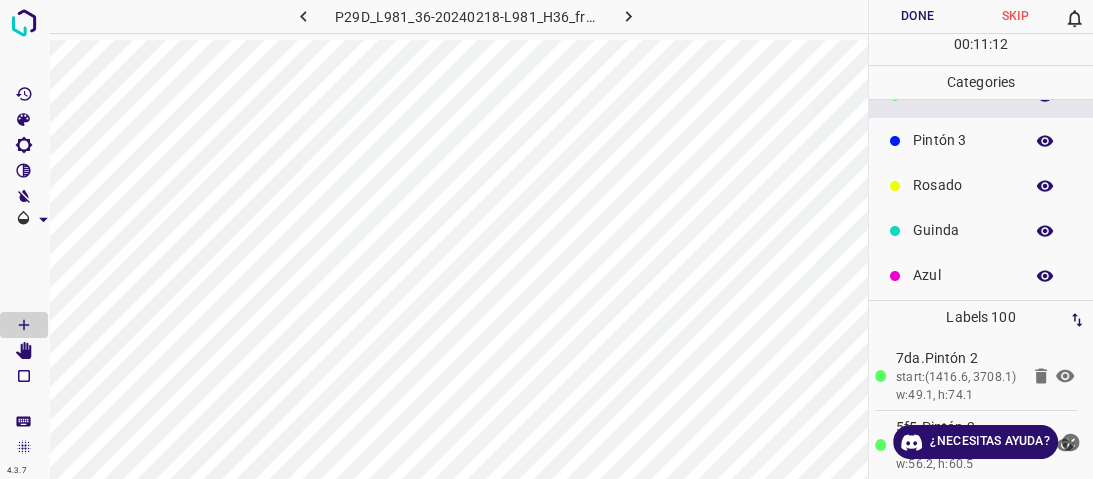 scroll, scrollTop: 176, scrollLeft: 0, axis: vertical 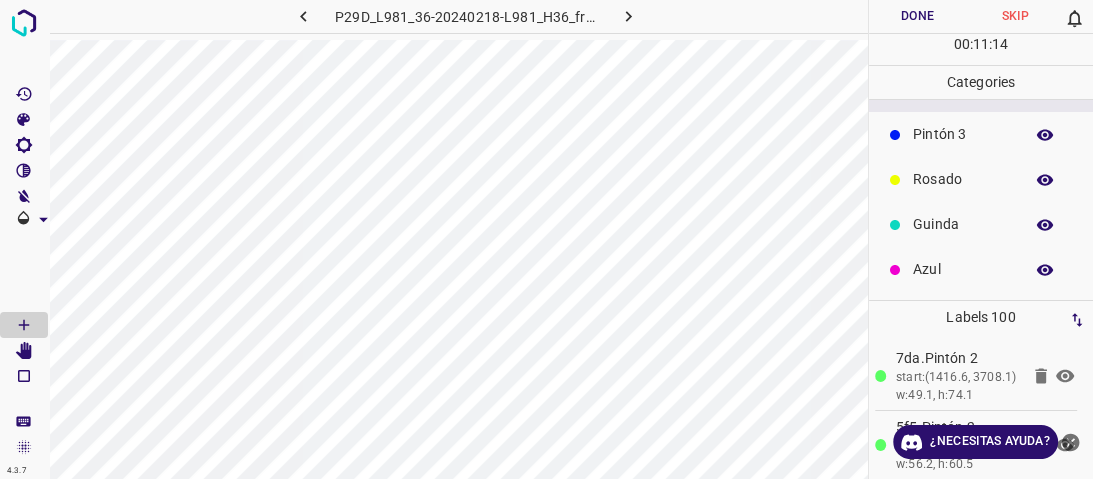 click on "Rosado" at bounding box center (963, 179) 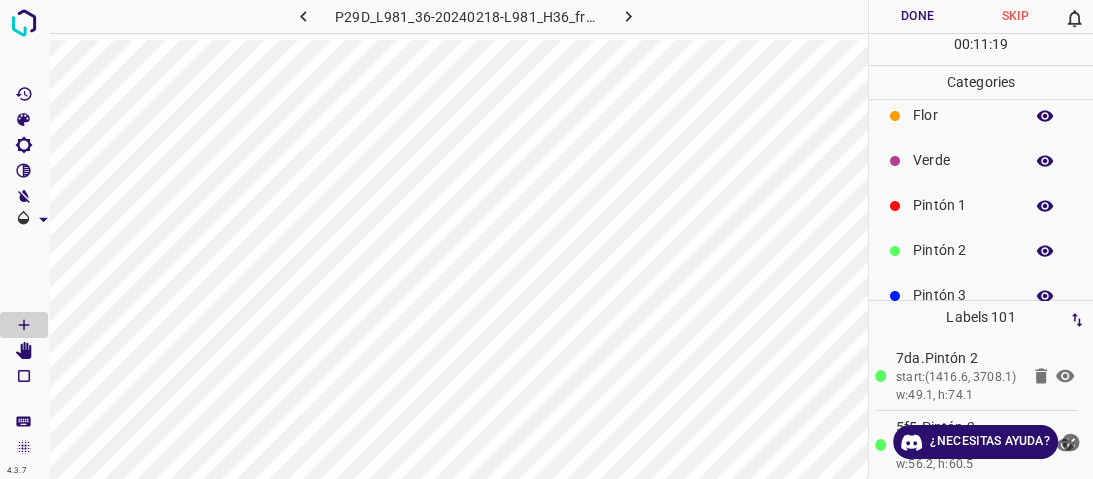 scroll, scrollTop: 0, scrollLeft: 0, axis: both 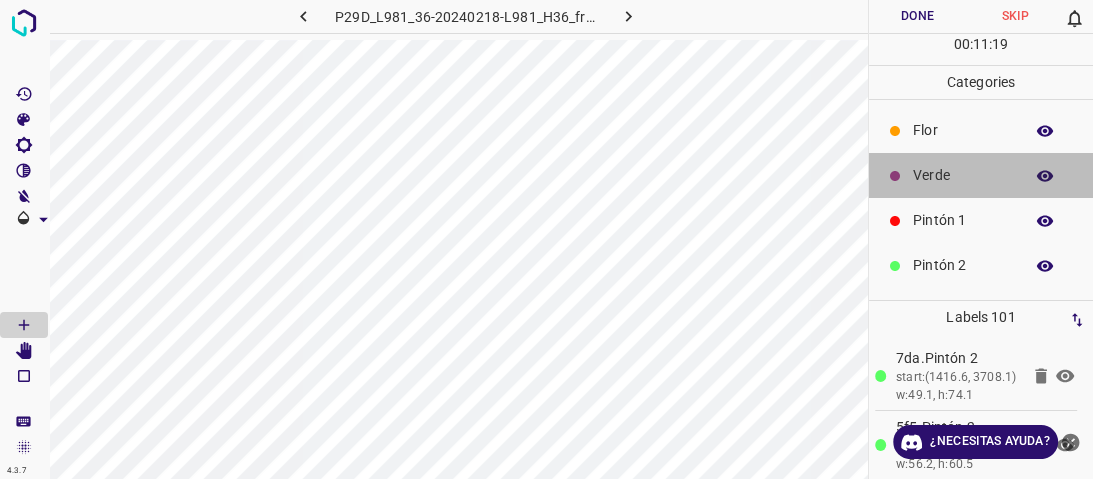 click on "Verde" at bounding box center (963, 175) 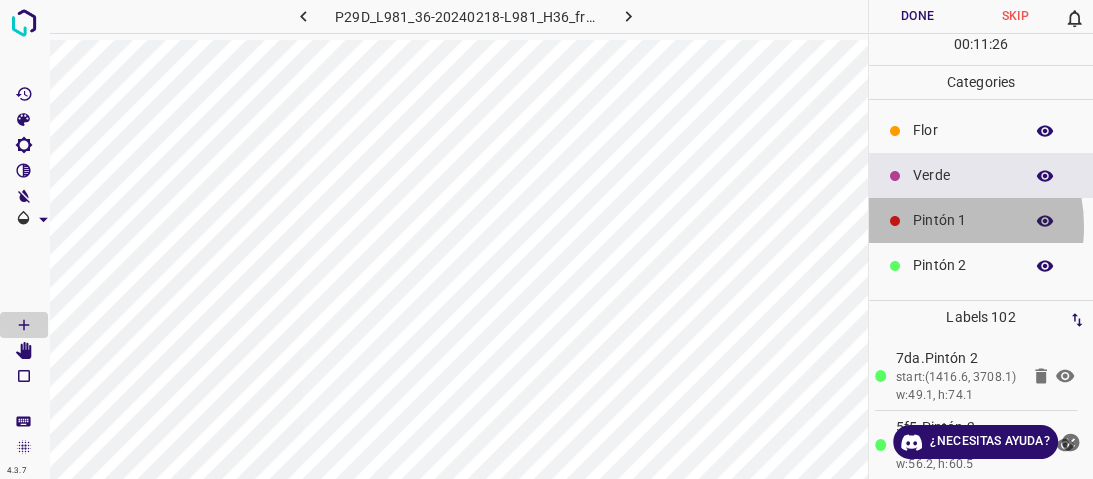 click on "Pintón 1" at bounding box center [963, 220] 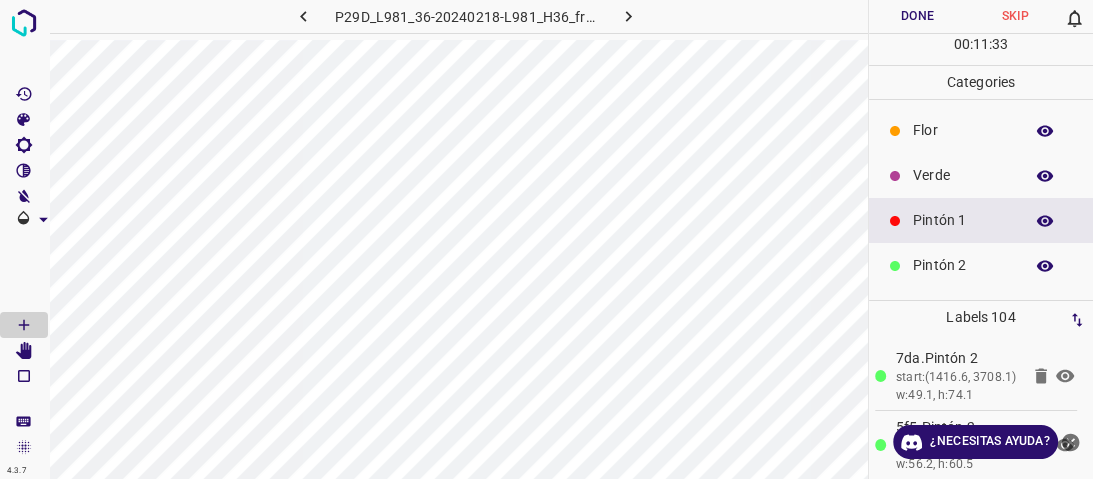 click on "Pintón 2" at bounding box center (963, 265) 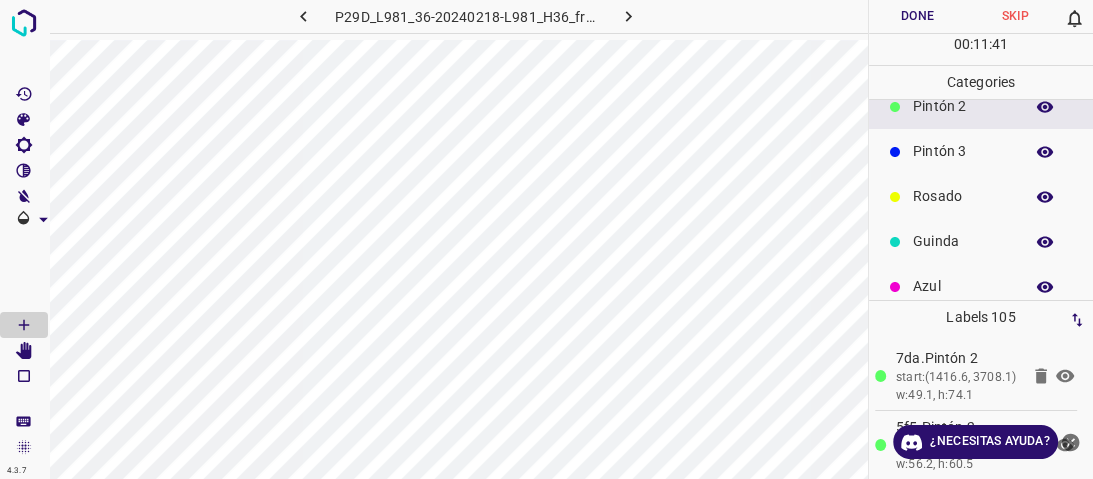scroll, scrollTop: 176, scrollLeft: 0, axis: vertical 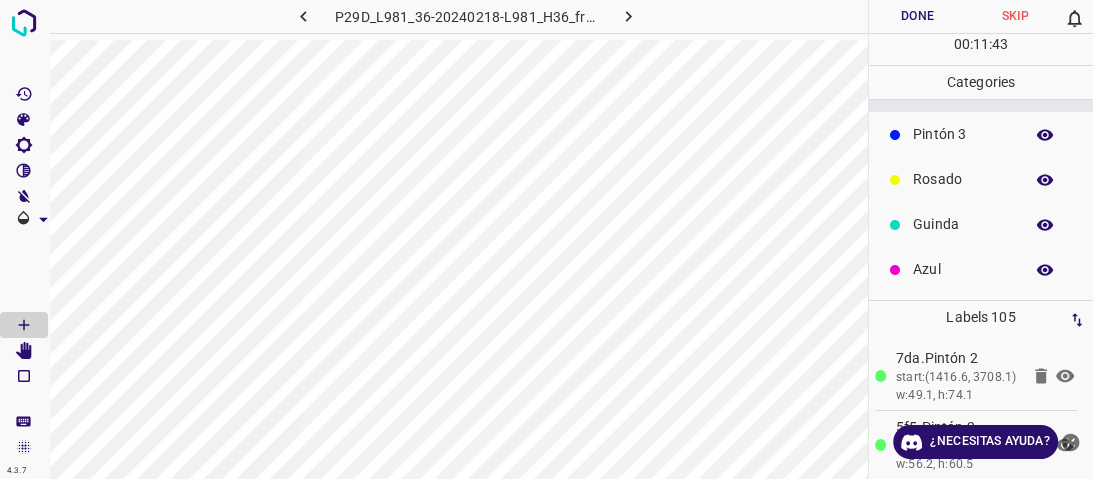 click on "Azul" at bounding box center (981, 269) 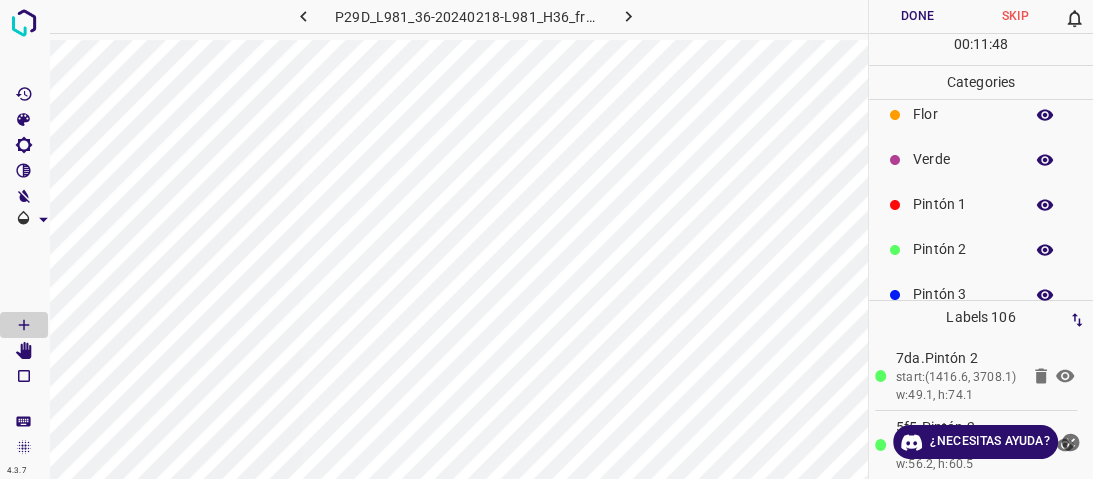 scroll, scrollTop: 0, scrollLeft: 0, axis: both 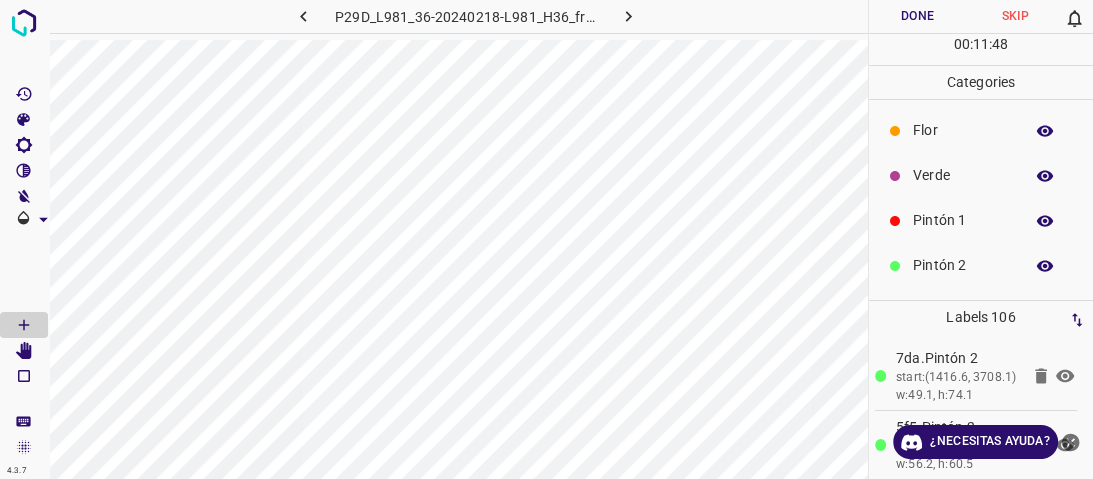 click on "Verde" at bounding box center (963, 175) 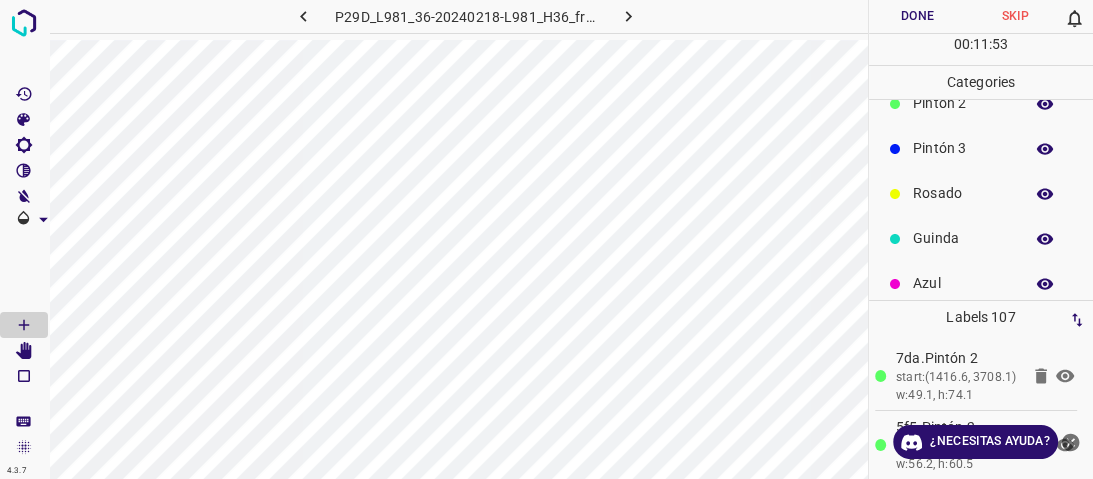 scroll, scrollTop: 176, scrollLeft: 0, axis: vertical 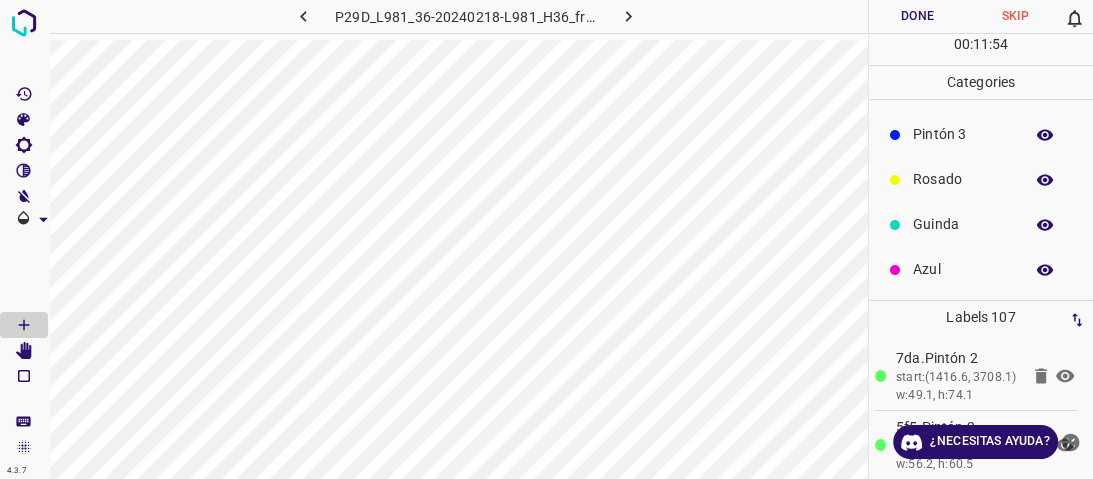 drag, startPoint x: 944, startPoint y: 220, endPoint x: 920, endPoint y: 219, distance: 24.020824 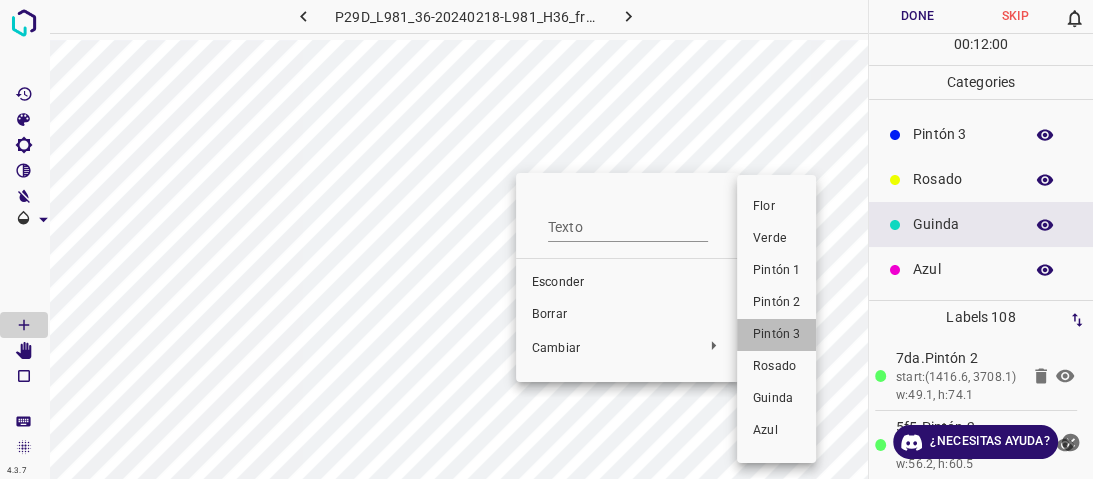 click on "Pintón 3" at bounding box center (776, 334) 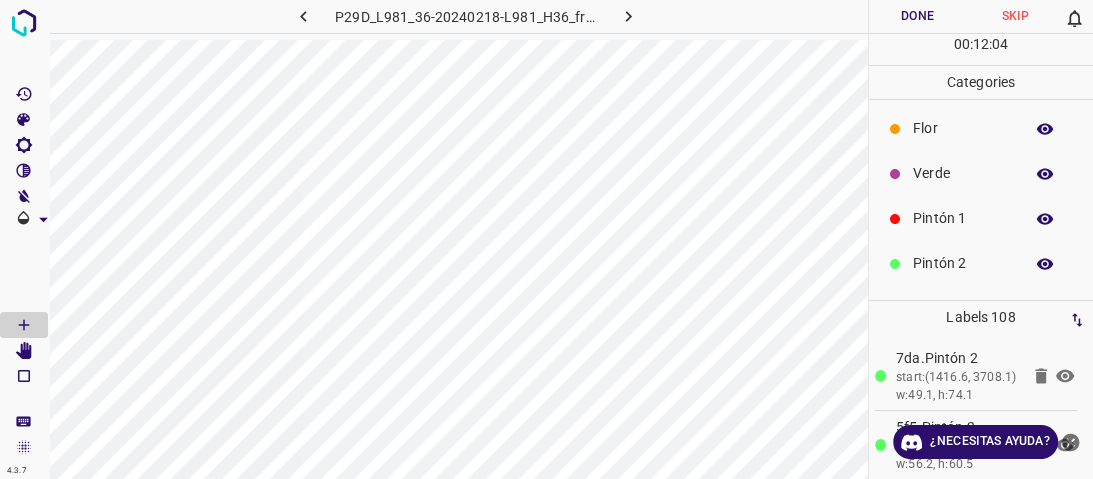scroll, scrollTop: 0, scrollLeft: 0, axis: both 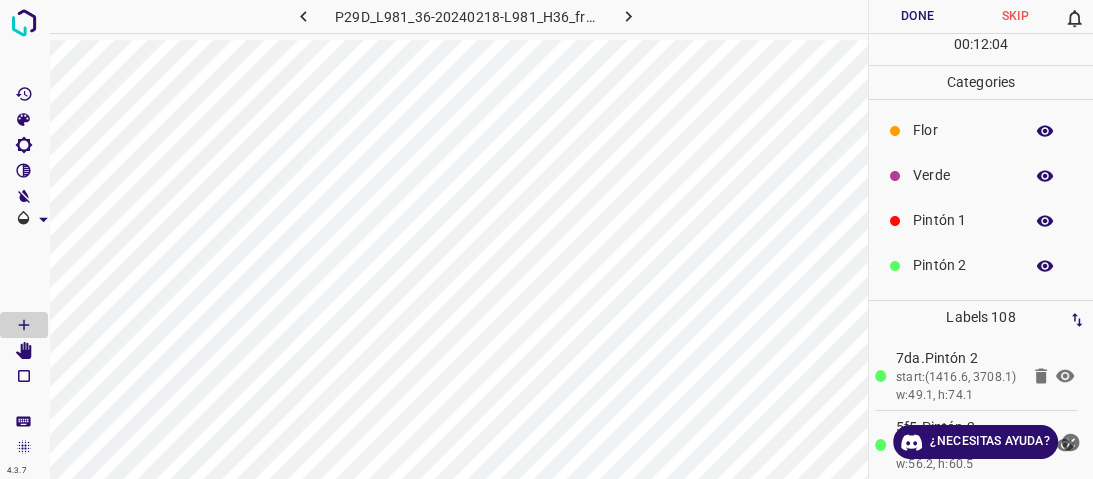 click on "Verde" at bounding box center (963, 175) 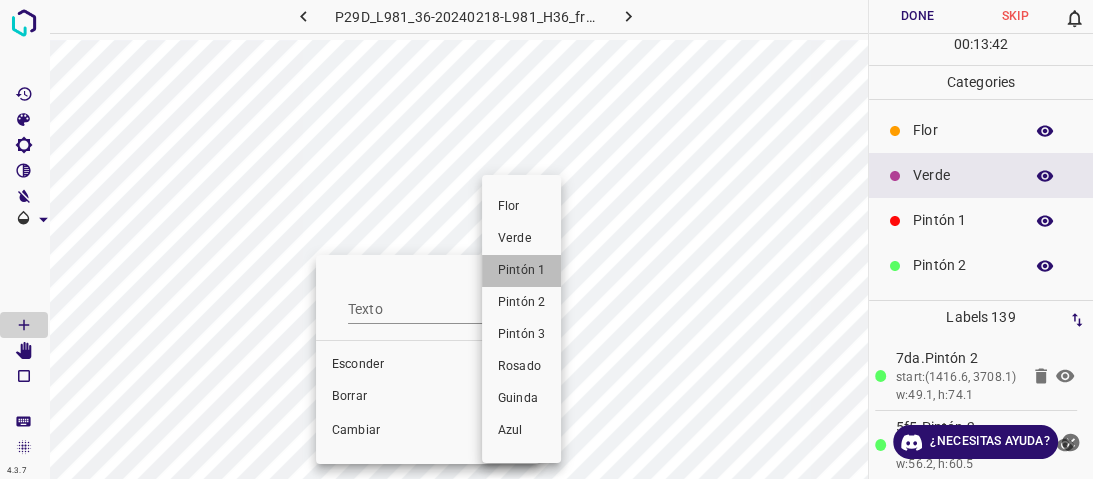 drag, startPoint x: 545, startPoint y: 268, endPoint x: 447, endPoint y: 271, distance: 98.045906 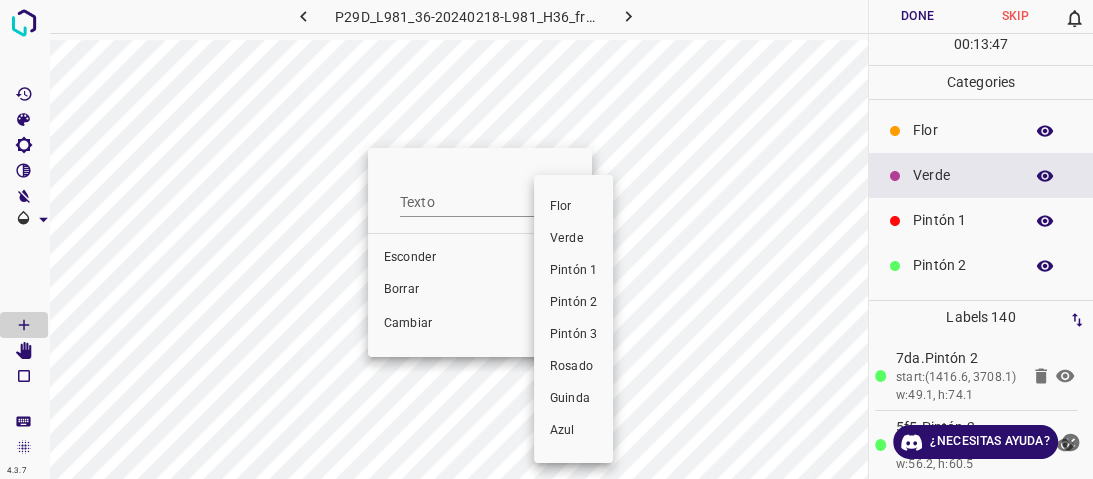 click on "Pintón 2" at bounding box center [573, 302] 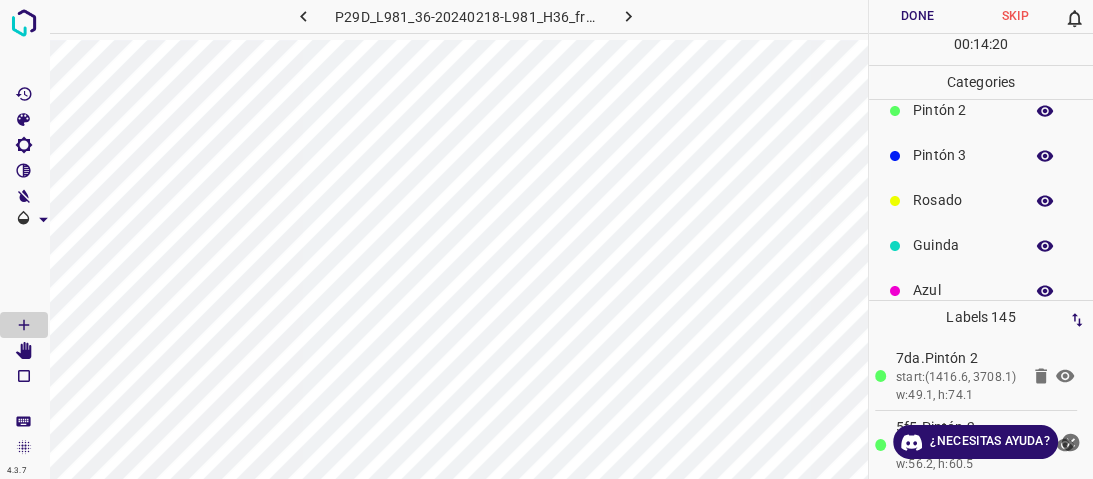 scroll, scrollTop: 176, scrollLeft: 0, axis: vertical 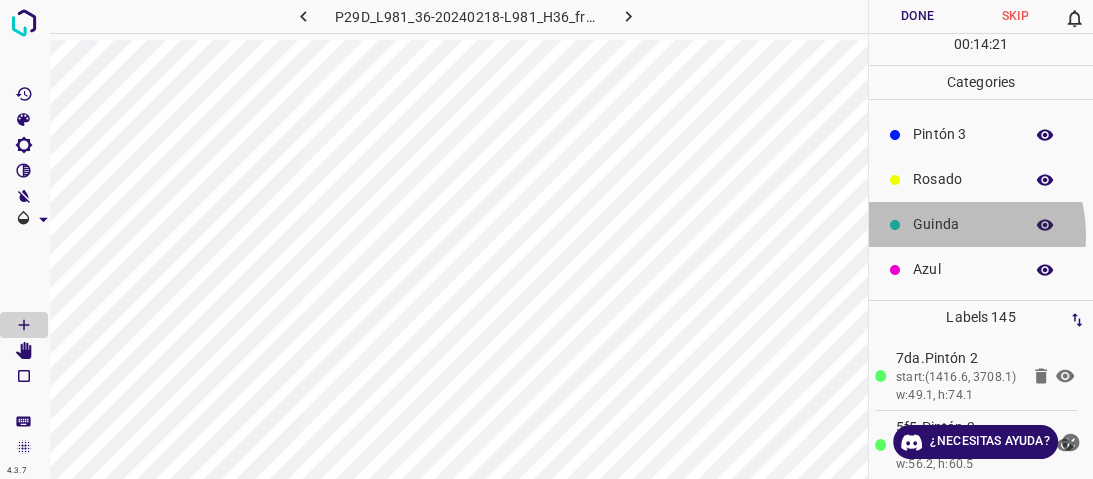 click on "Guinda" at bounding box center [963, 224] 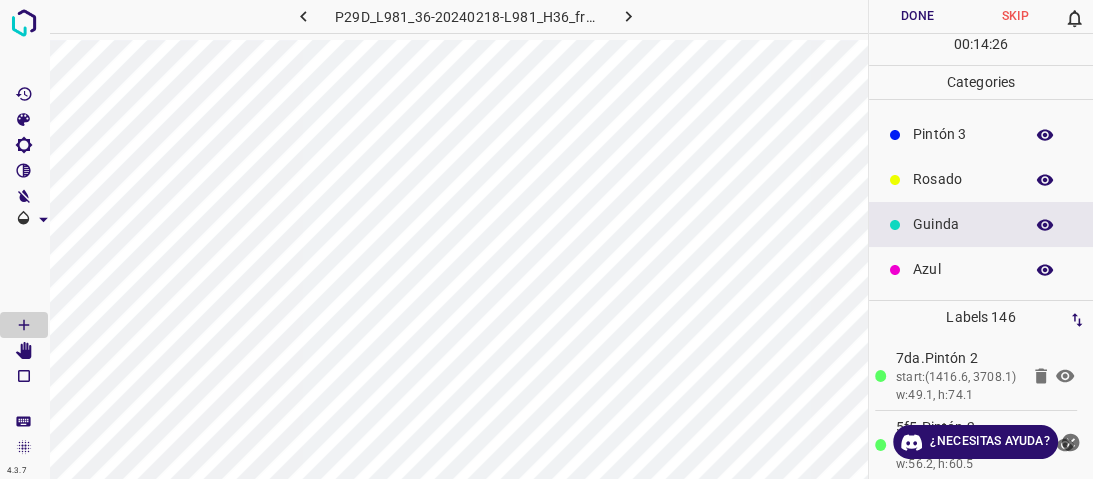click on "Azul" at bounding box center (963, 269) 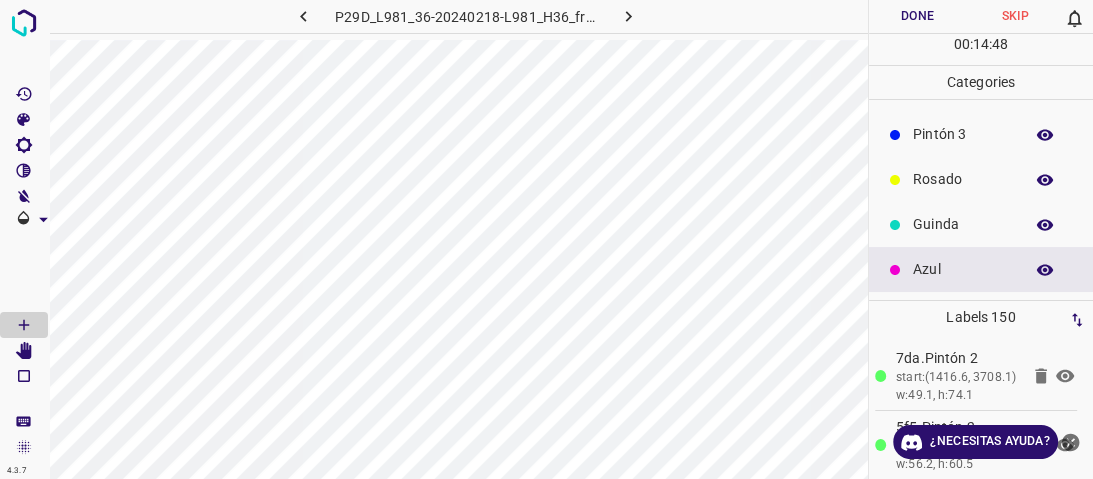 scroll, scrollTop: 16, scrollLeft: 0, axis: vertical 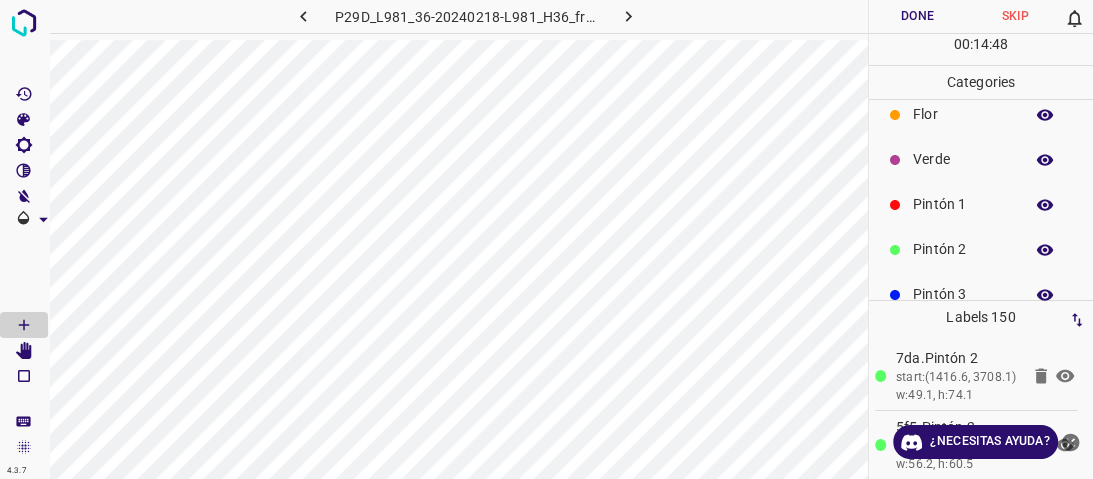 click on "Verde" at bounding box center (963, 159) 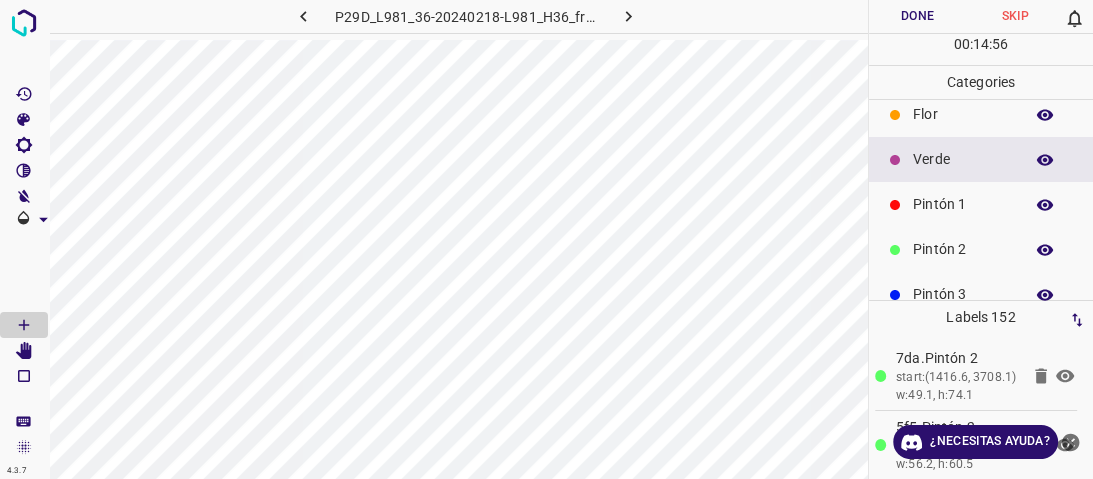 scroll, scrollTop: 96, scrollLeft: 0, axis: vertical 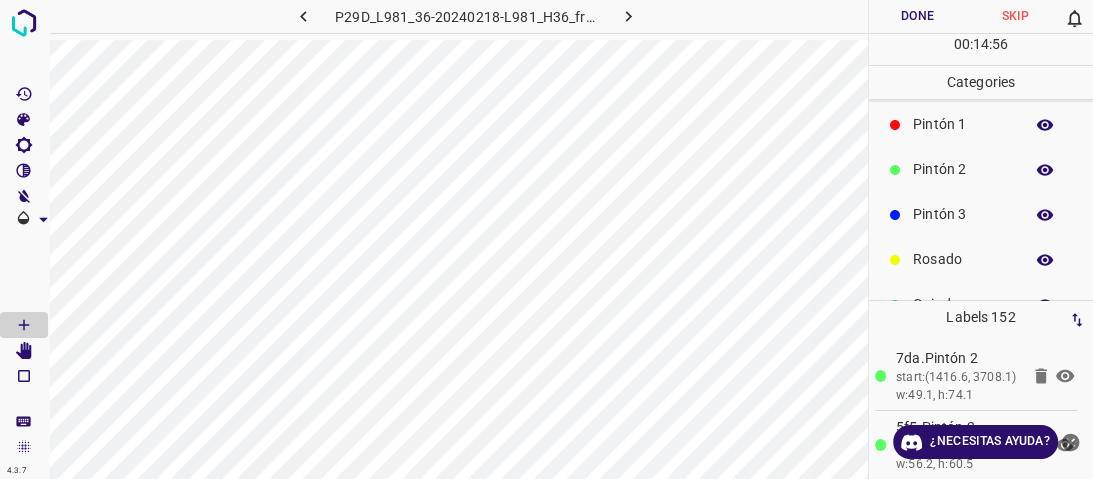 drag, startPoint x: 933, startPoint y: 264, endPoint x: 922, endPoint y: 262, distance: 11.18034 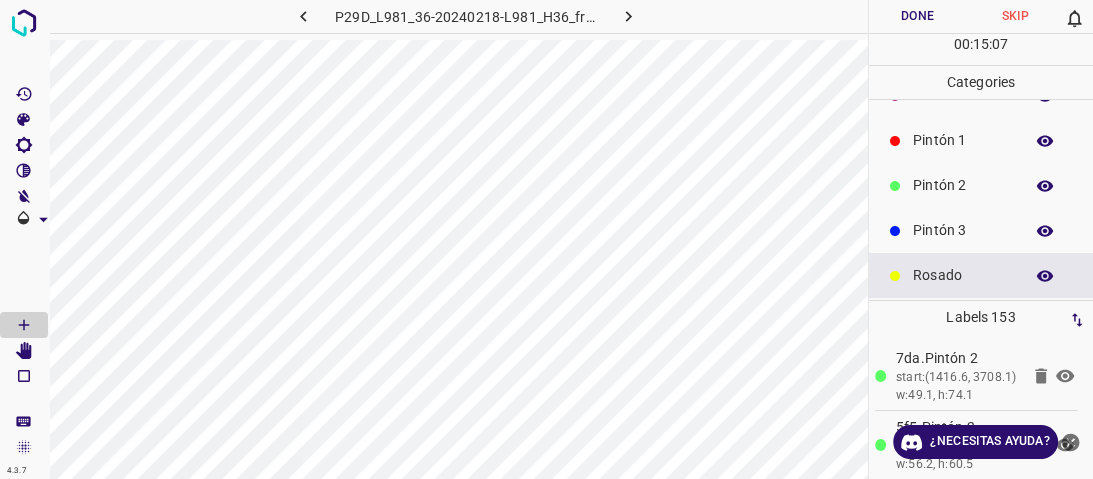 scroll, scrollTop: 0, scrollLeft: 0, axis: both 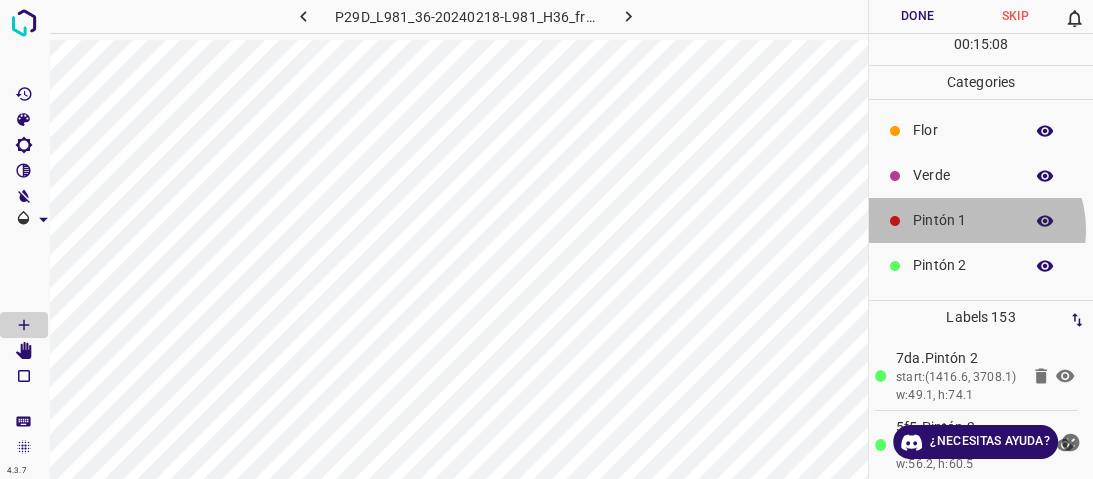 click on "Pintón 1" at bounding box center (963, 220) 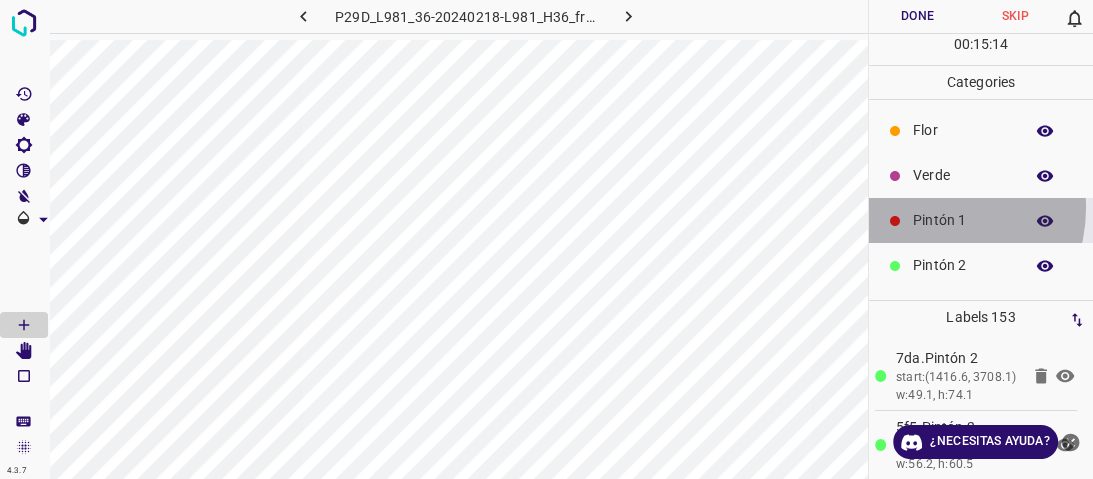 click on "Pintón 1" at bounding box center (981, 220) 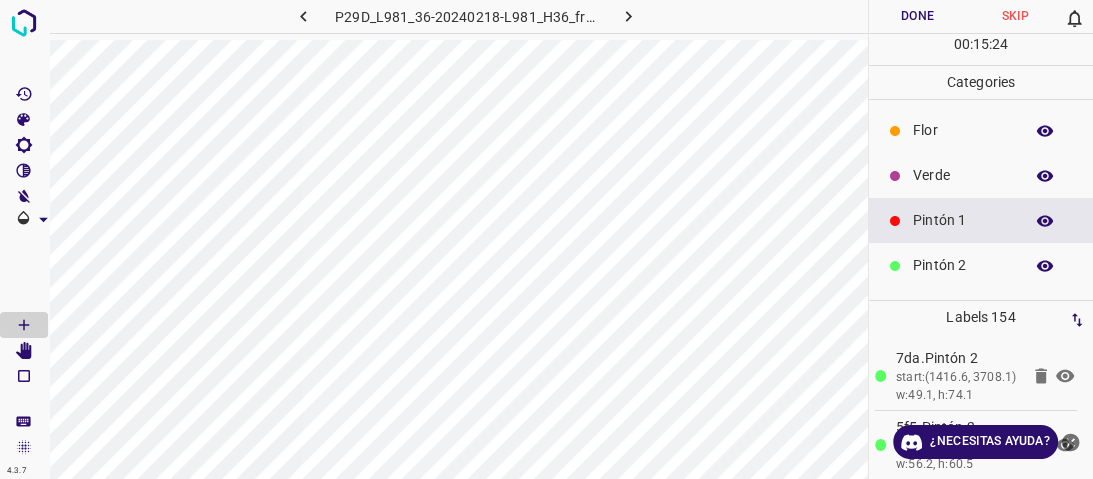 click on "Verde" at bounding box center (963, 175) 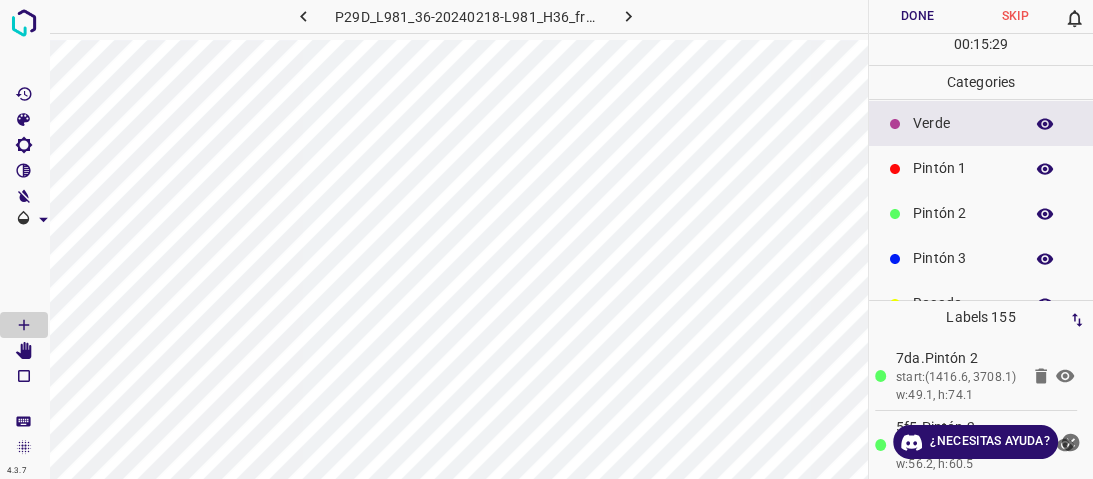 scroll, scrollTop: 80, scrollLeft: 0, axis: vertical 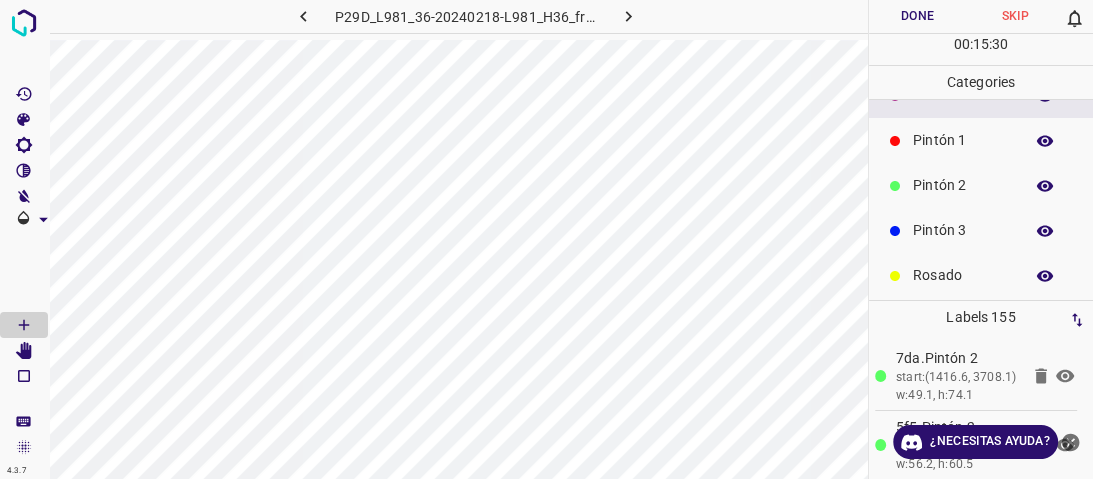 click on "Pintón 3" at bounding box center [963, 230] 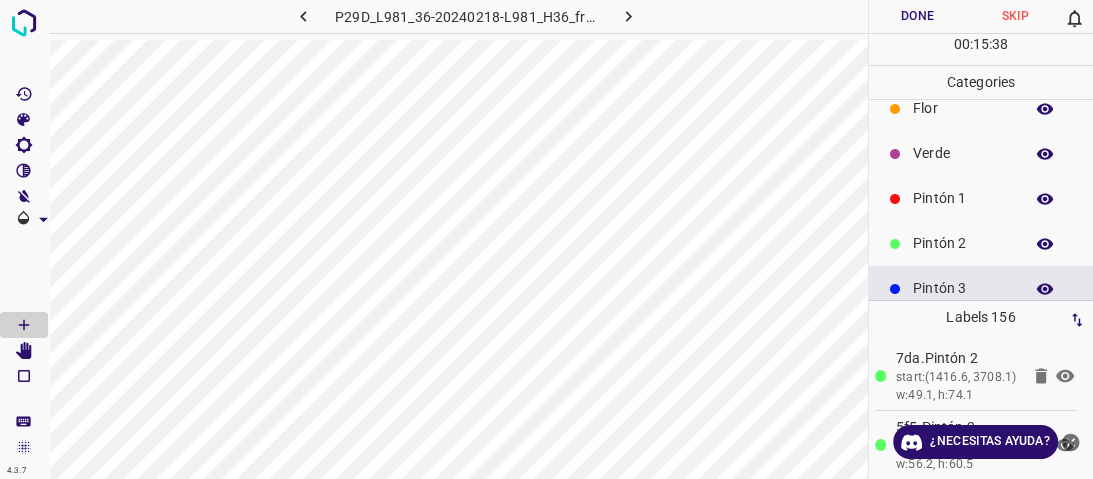 scroll, scrollTop: 0, scrollLeft: 0, axis: both 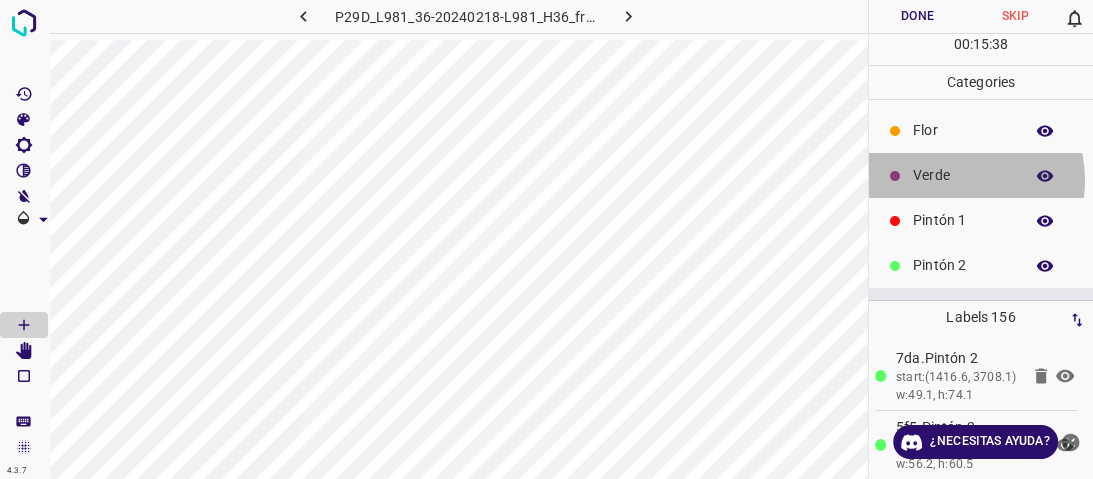 click on "Verde" at bounding box center (963, 175) 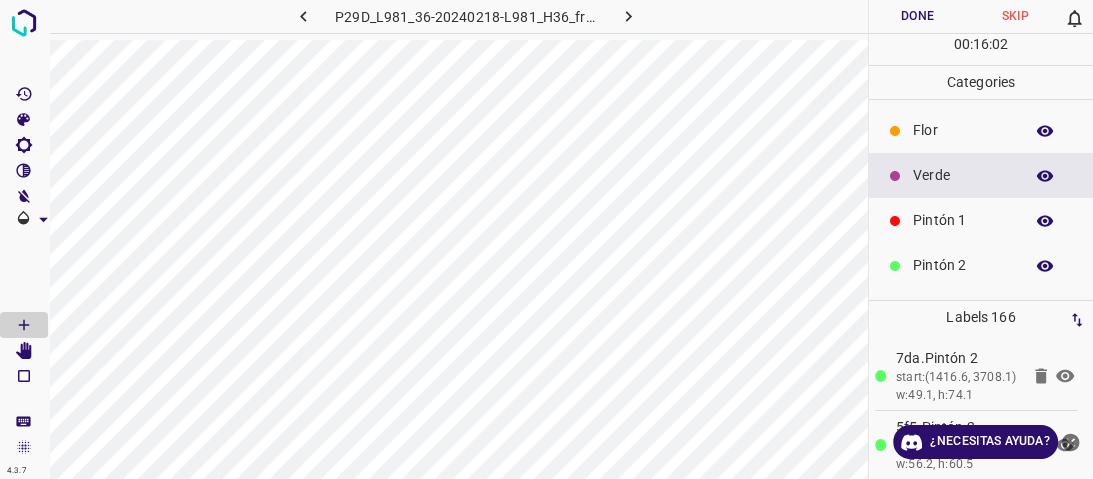 click on "Pintón 2" at bounding box center (963, 265) 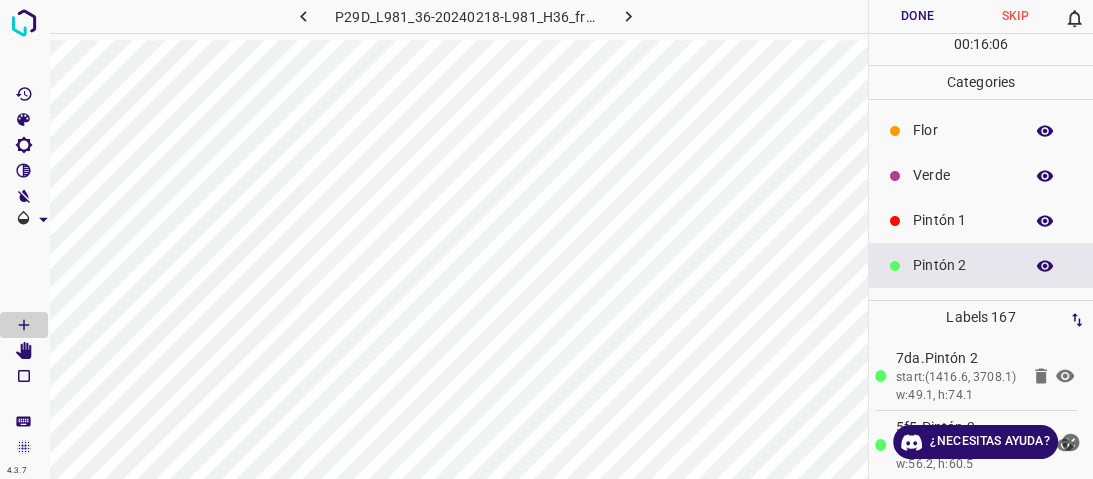 click on "Pintón 1" at bounding box center (981, 220) 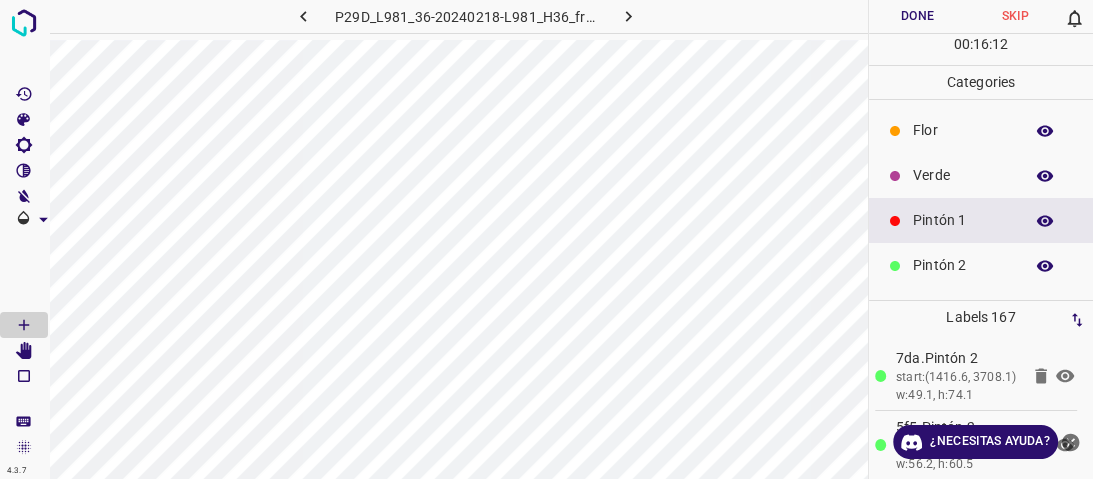 click at bounding box center [1045, 266] 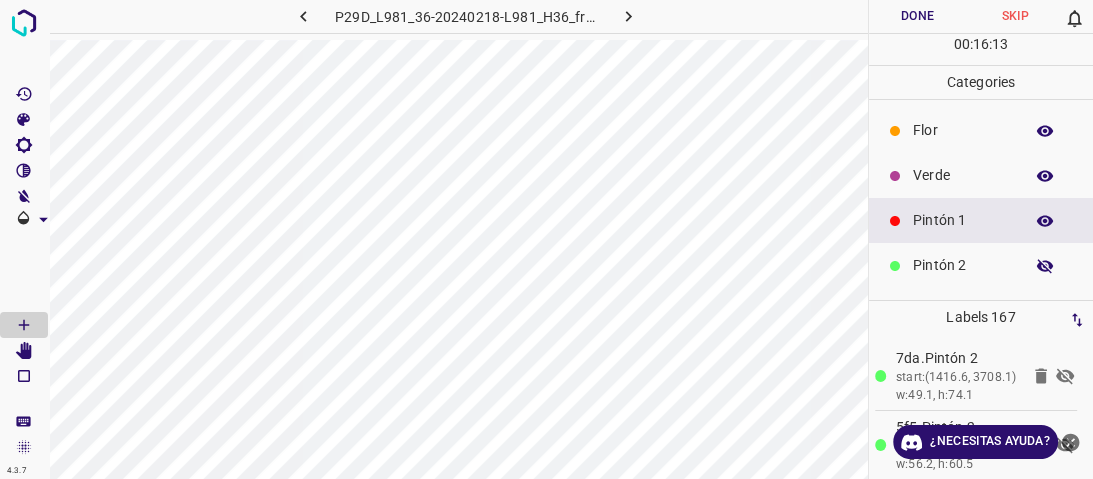 drag, startPoint x: 1029, startPoint y: 260, endPoint x: 964, endPoint y: 262, distance: 65.03076 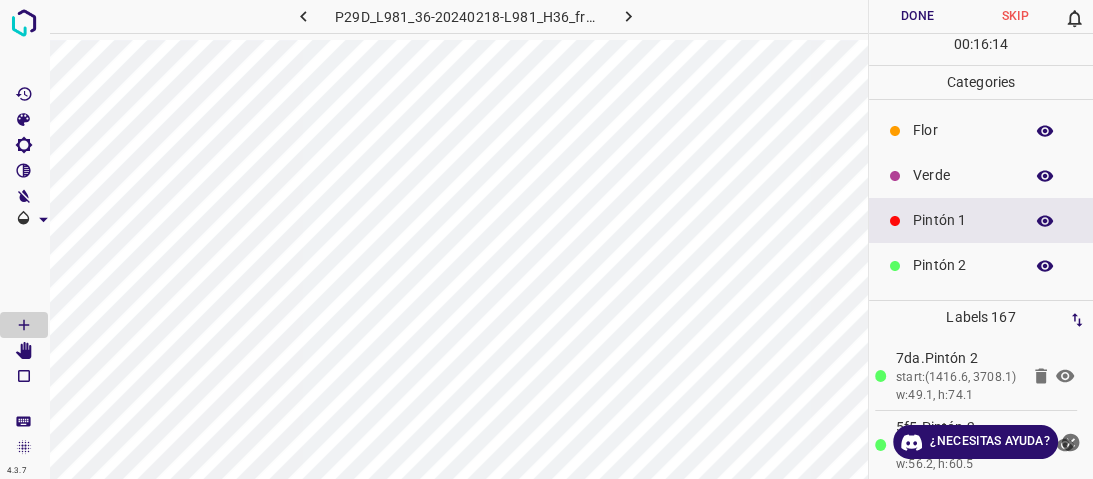 click on "Pintón 2" at bounding box center (963, 265) 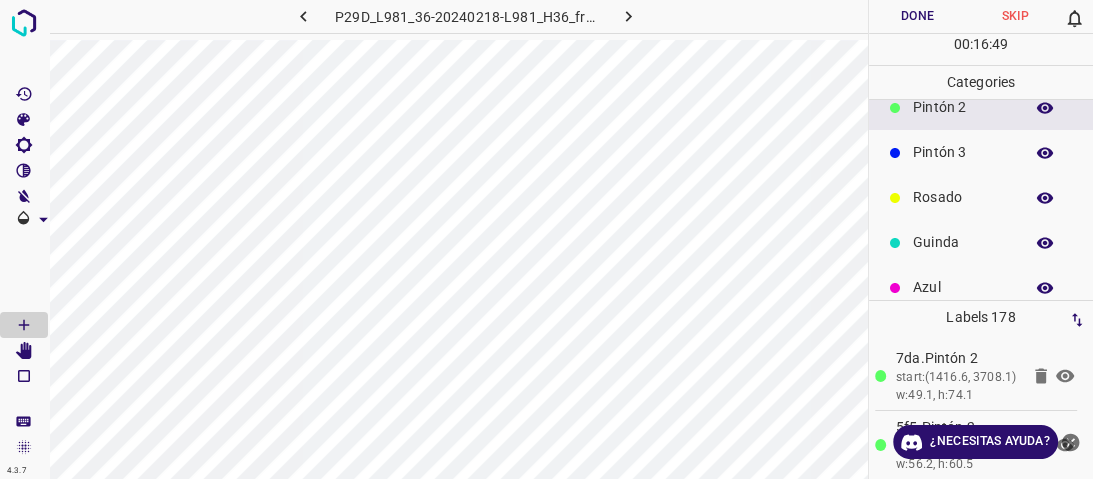 scroll, scrollTop: 160, scrollLeft: 0, axis: vertical 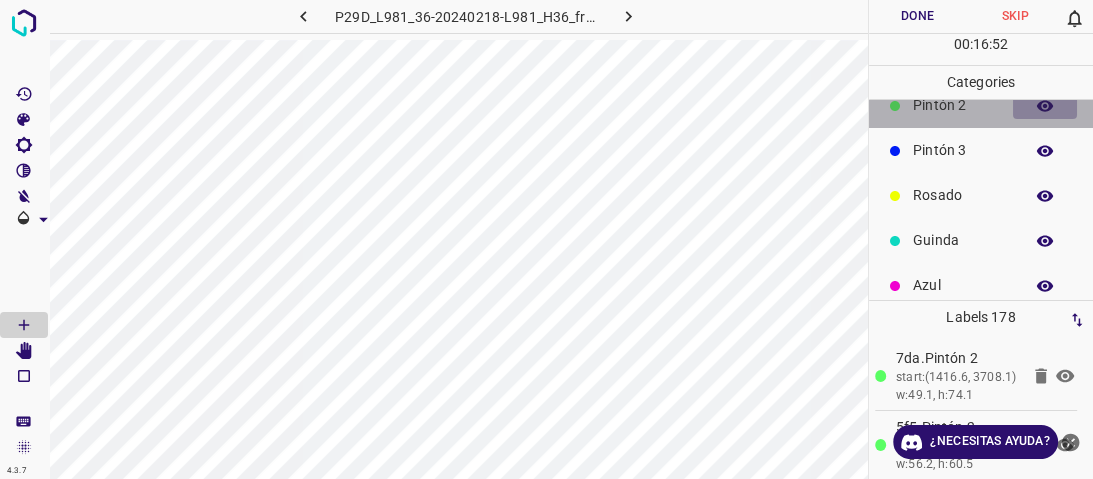 click 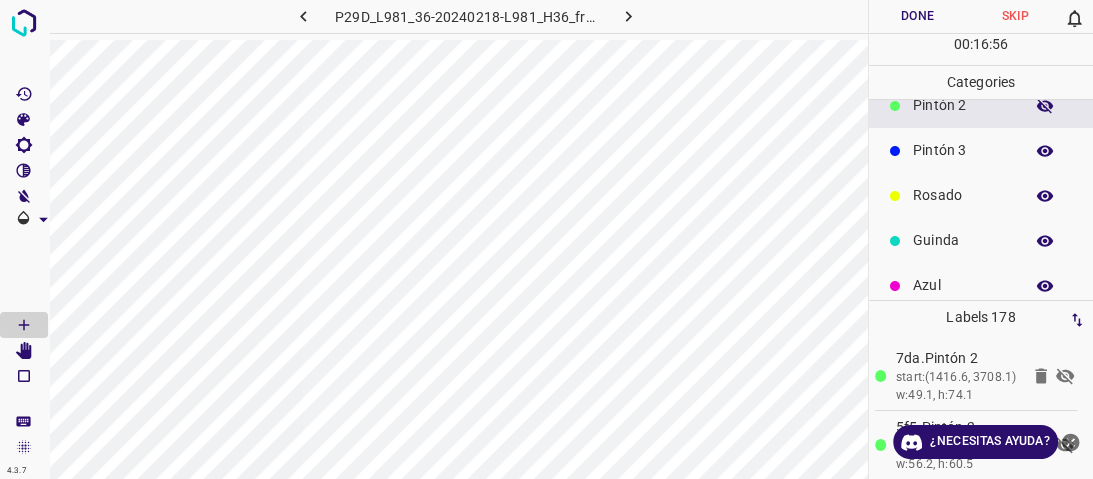 click 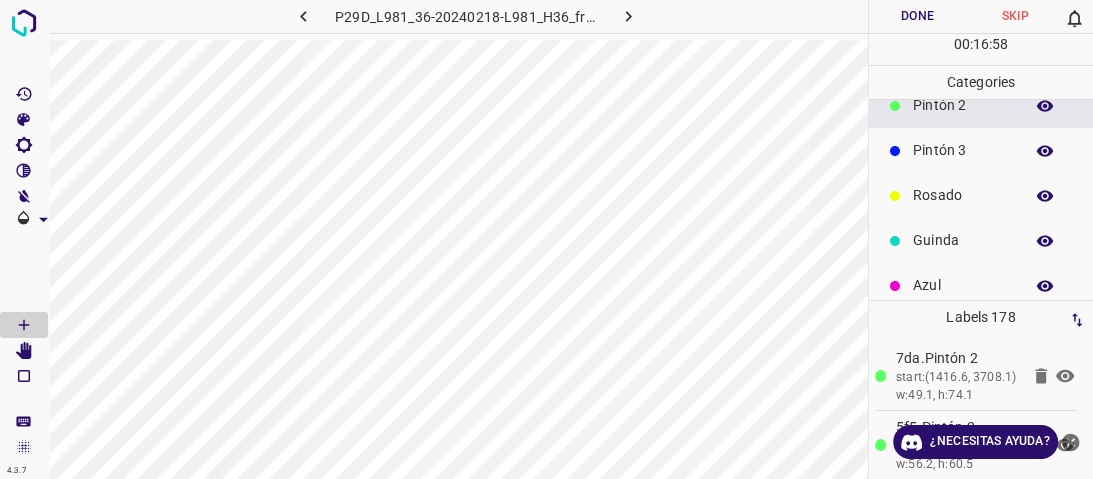 click 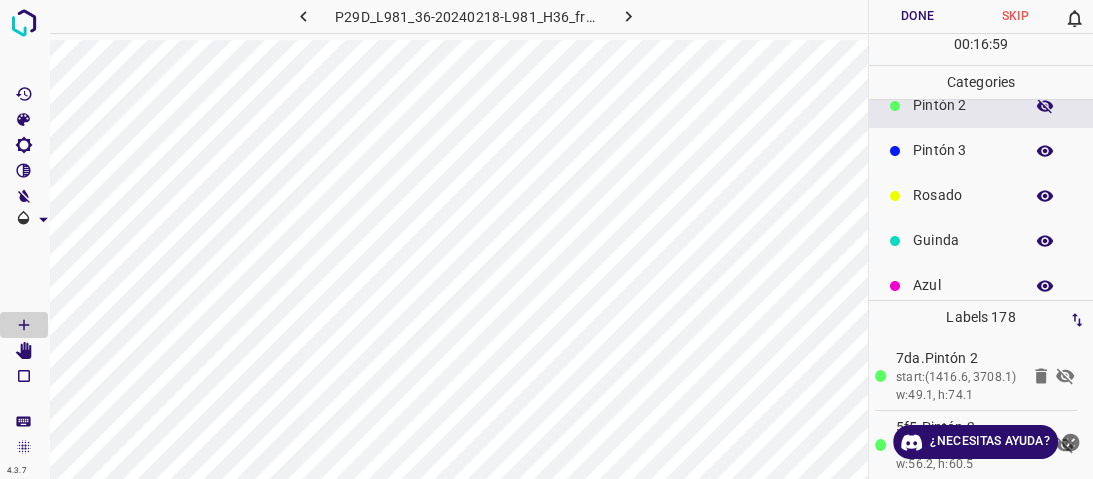 click 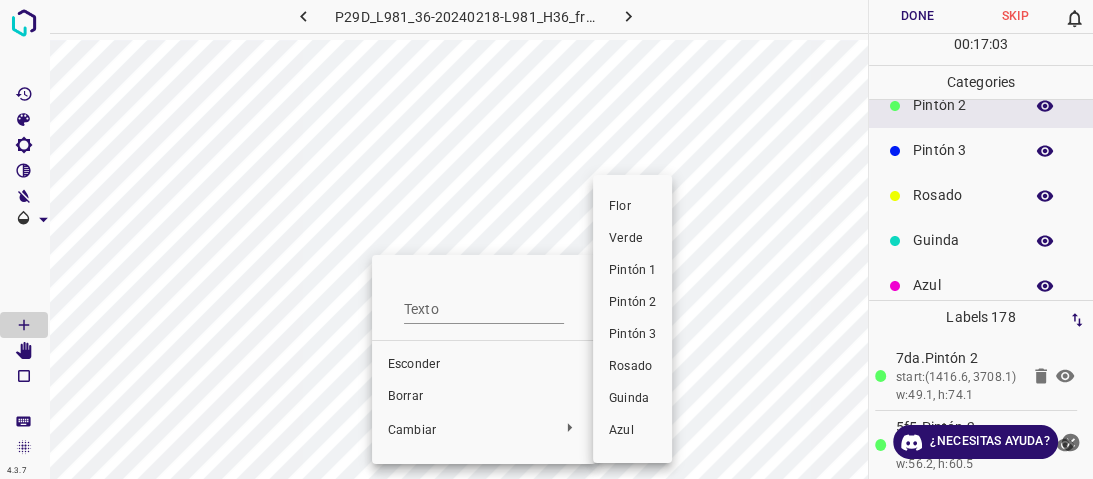 click on "Verde" at bounding box center (626, 238) 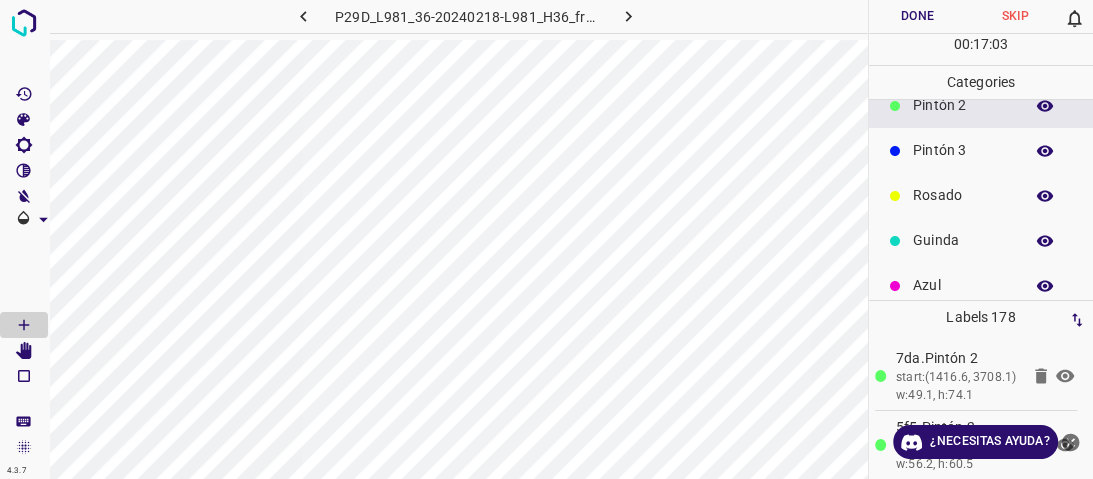 scroll, scrollTop: 152, scrollLeft: 0, axis: vertical 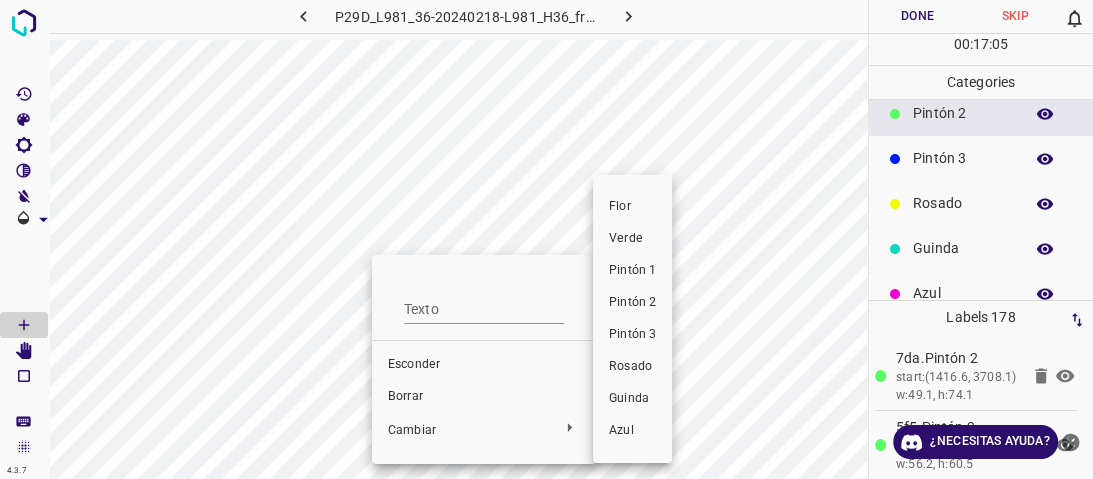 click on "Verde" at bounding box center (626, 238) 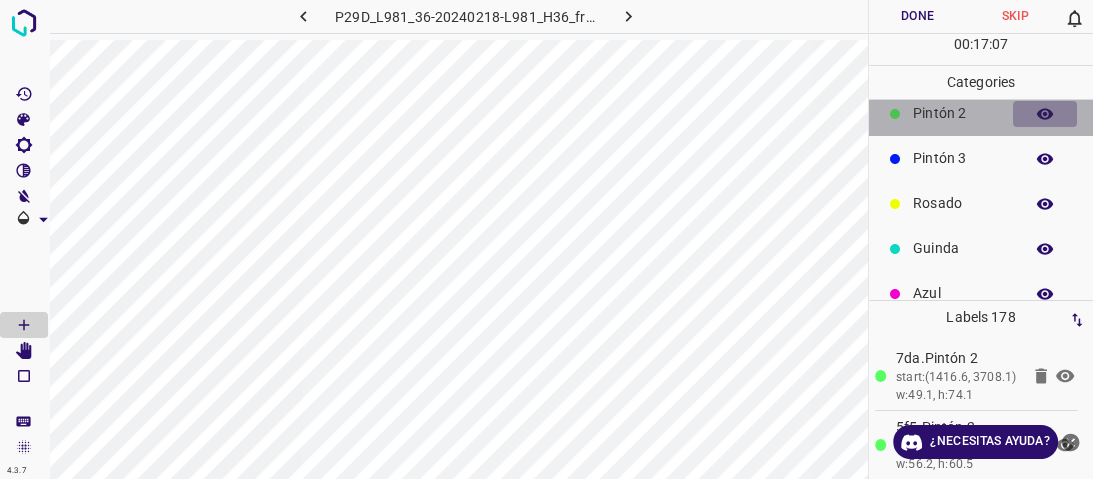 click 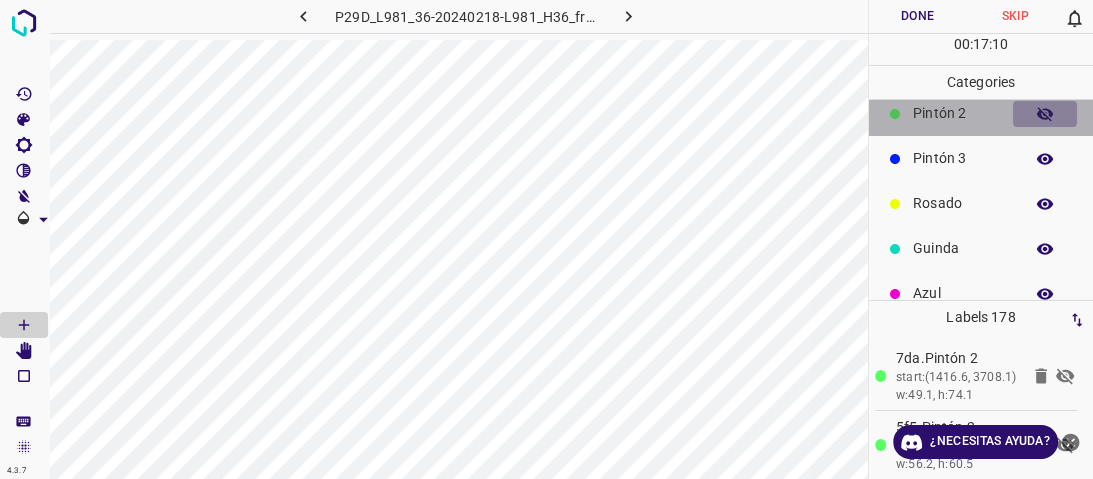 click 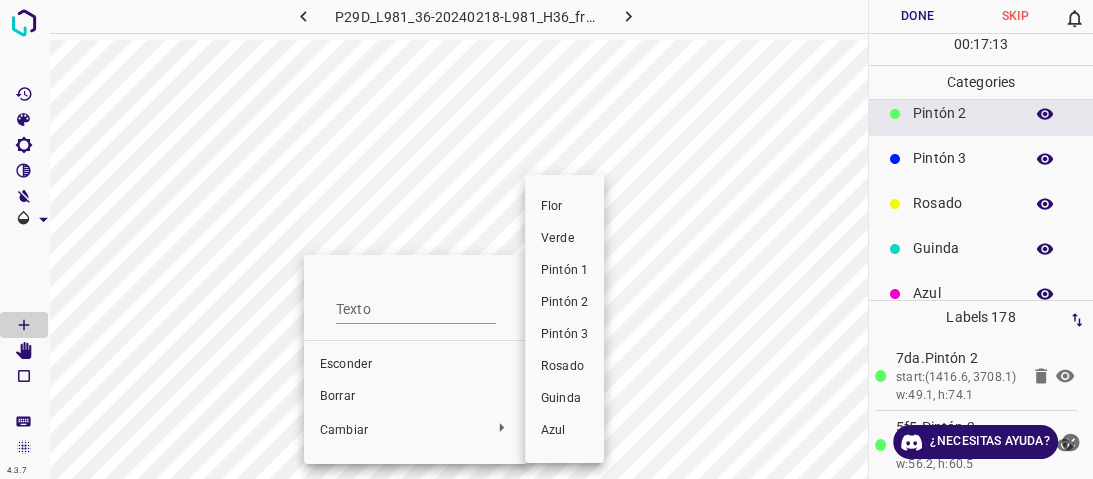 click on "Verde" at bounding box center (558, 238) 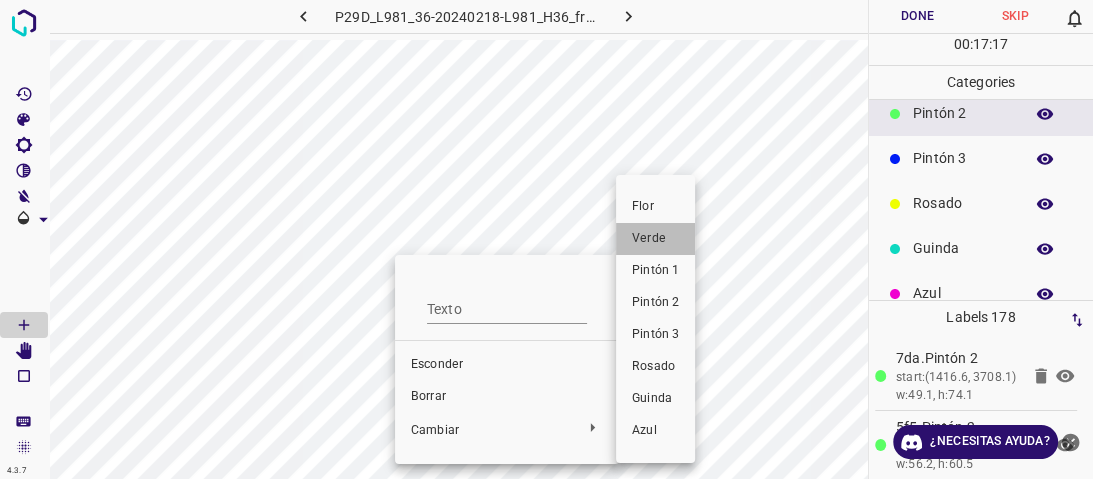 drag, startPoint x: 645, startPoint y: 242, endPoint x: 627, endPoint y: 242, distance: 18 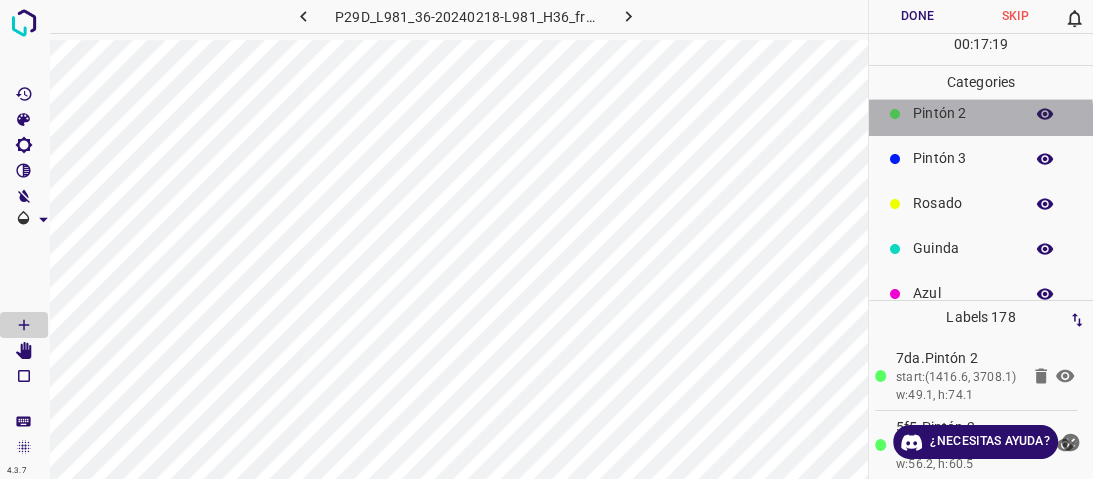click on "Pintón 2" at bounding box center (963, 113) 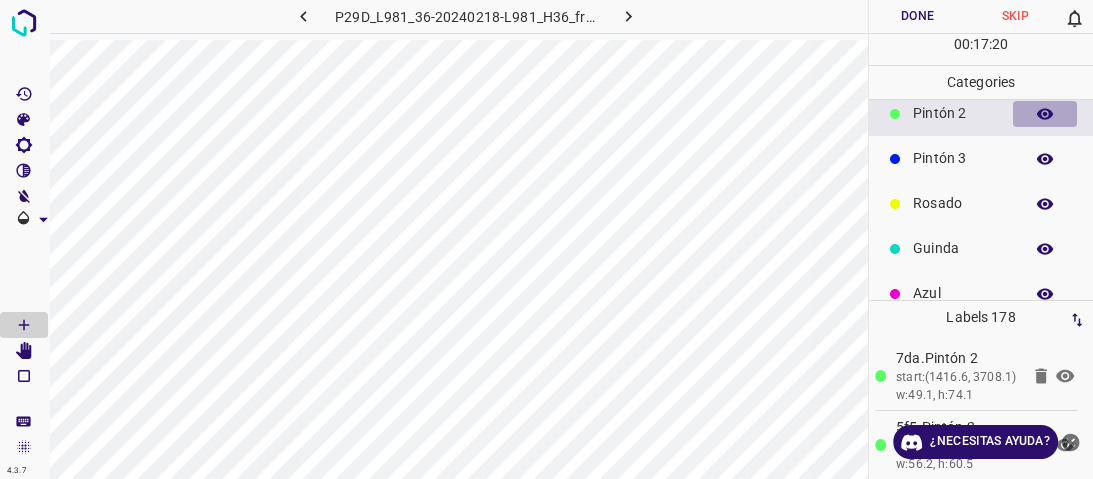 click 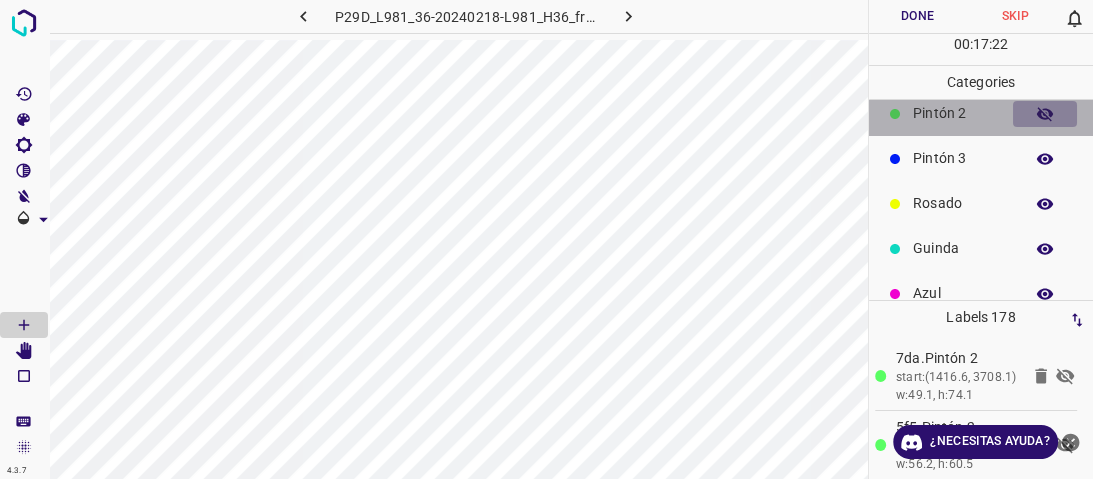 click 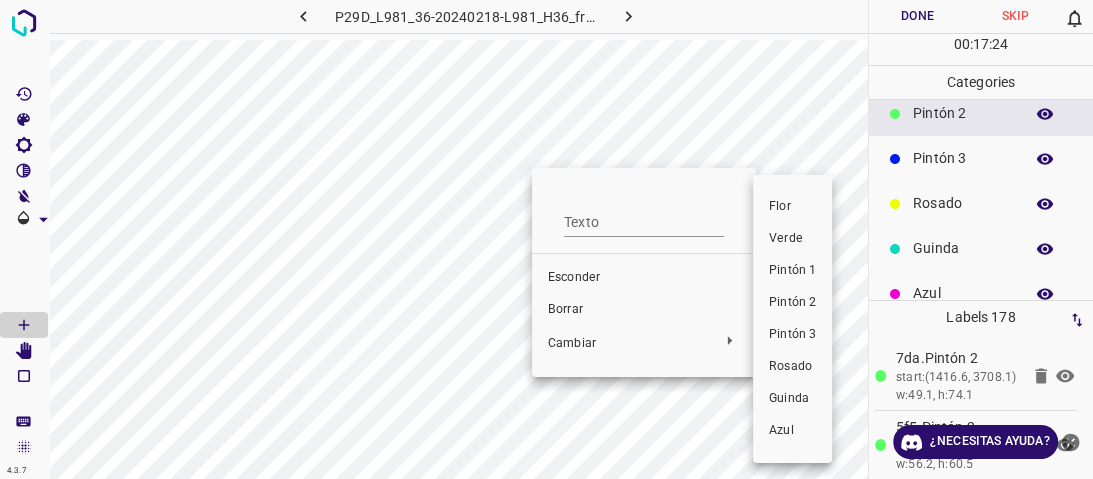 click on "Verde" at bounding box center (786, 238) 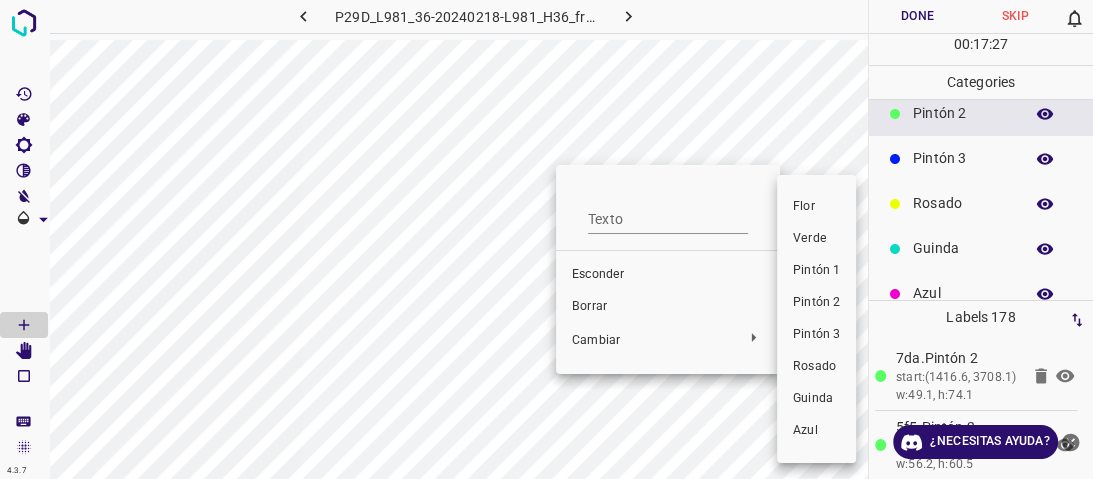 click on "Verde" at bounding box center [816, 239] 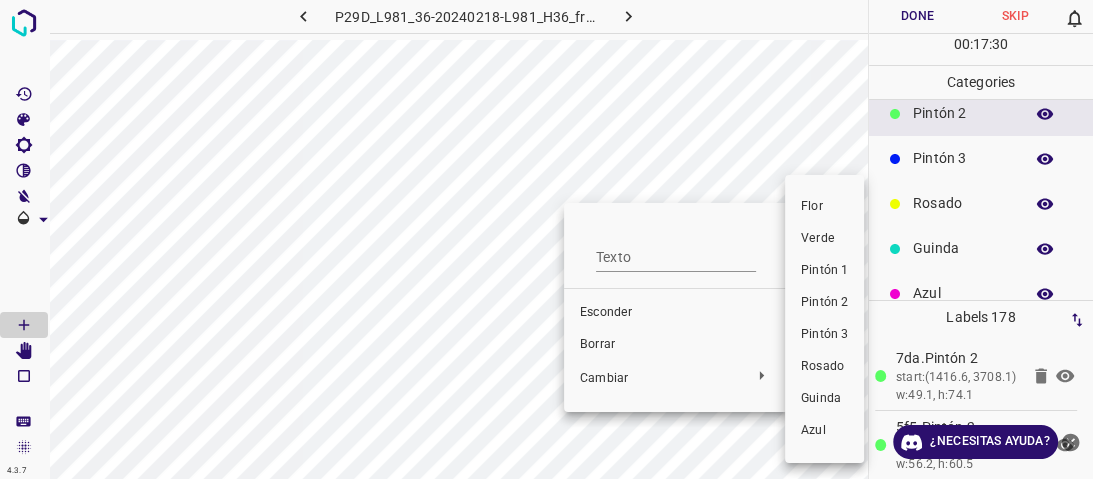 click on "Verde" at bounding box center (824, 239) 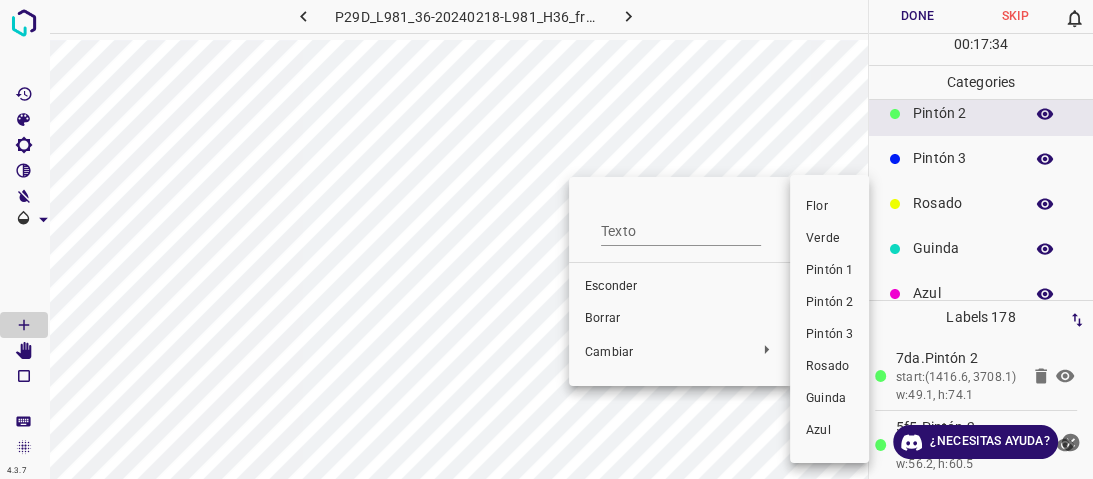 click on "Verde" at bounding box center [823, 238] 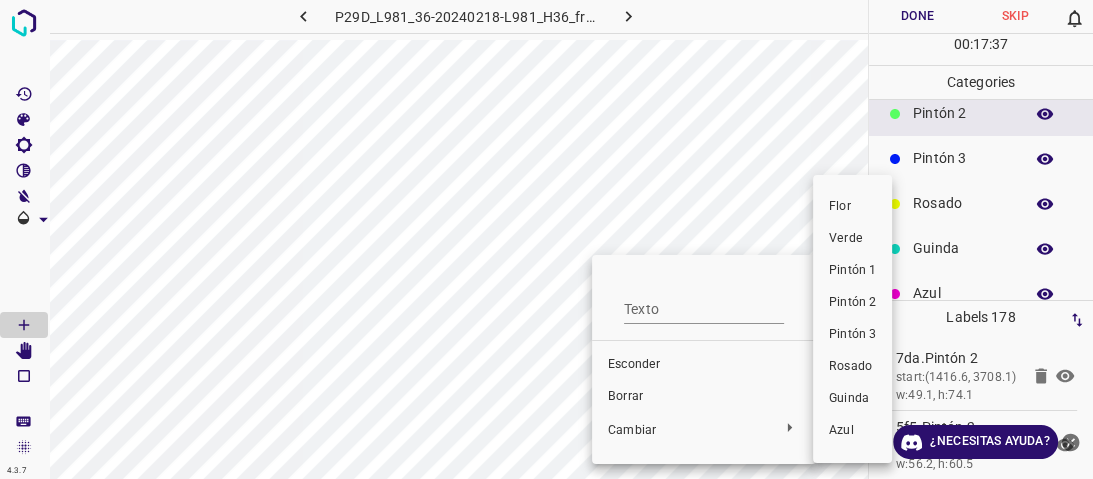 click on "Verde" at bounding box center (852, 239) 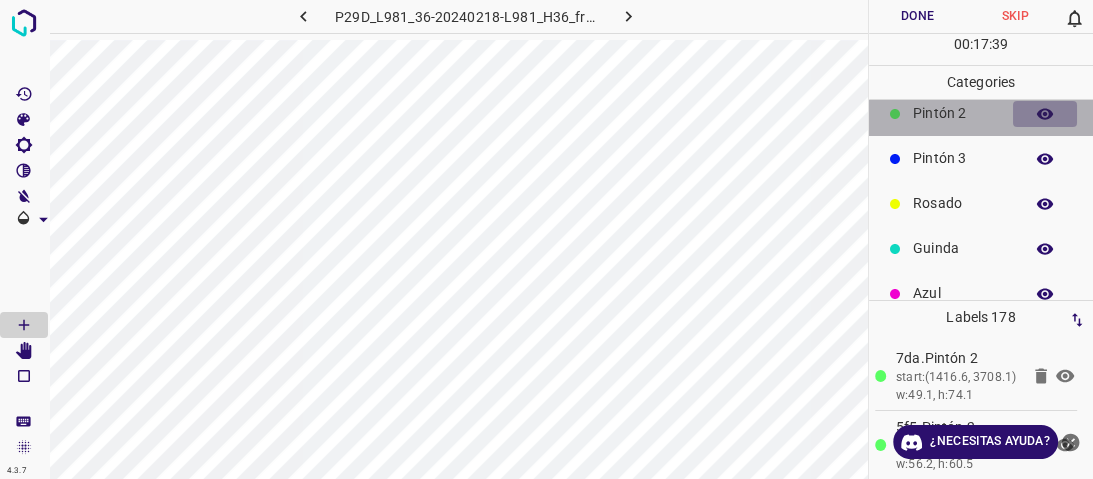 click 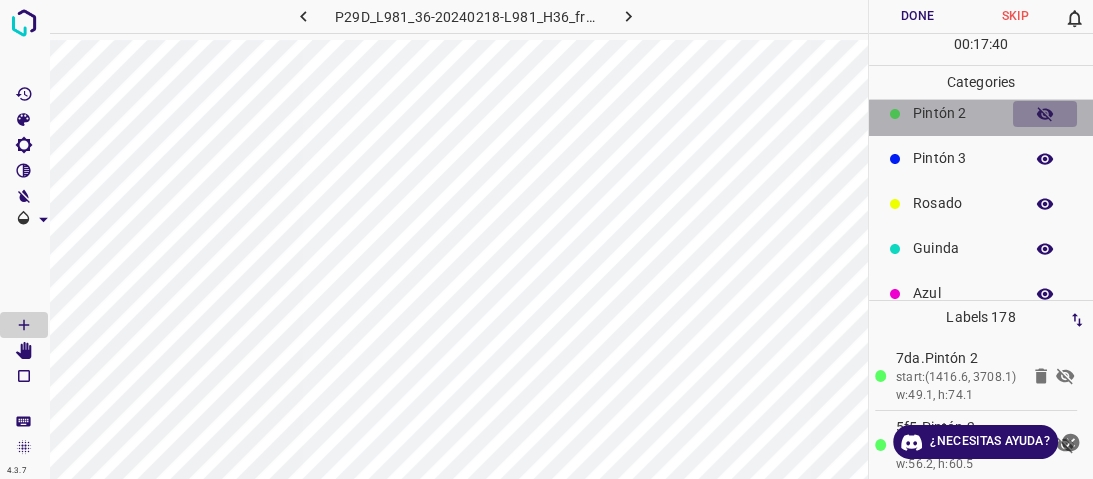 click 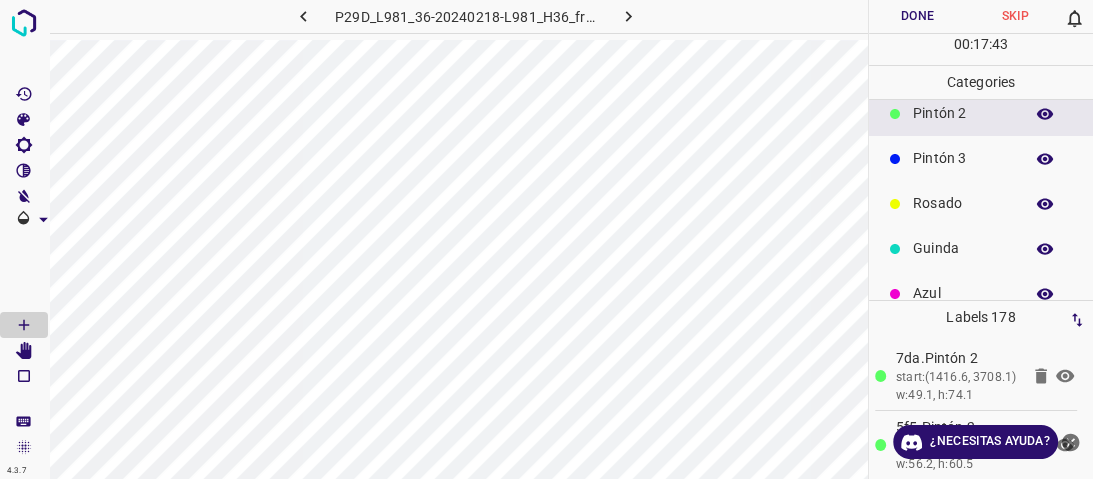 click 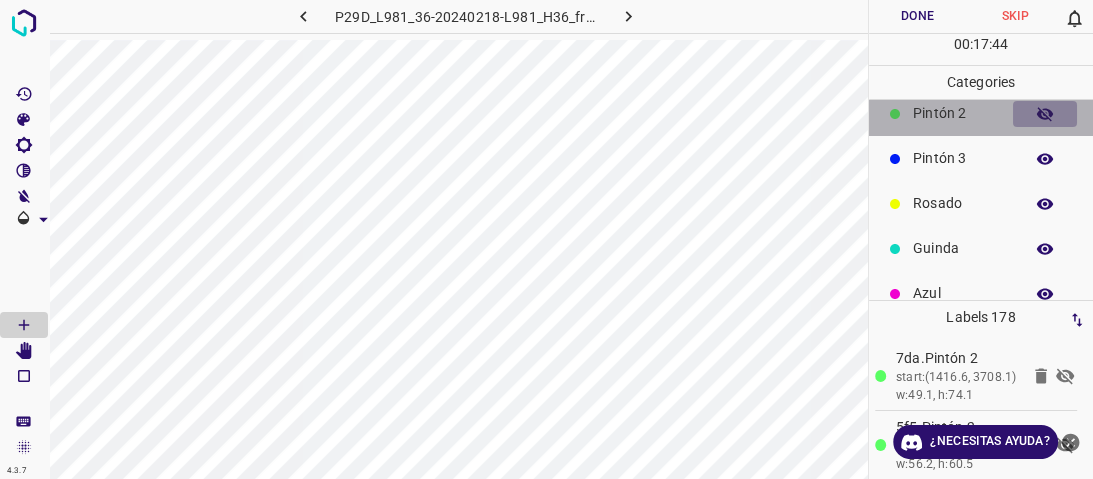 click 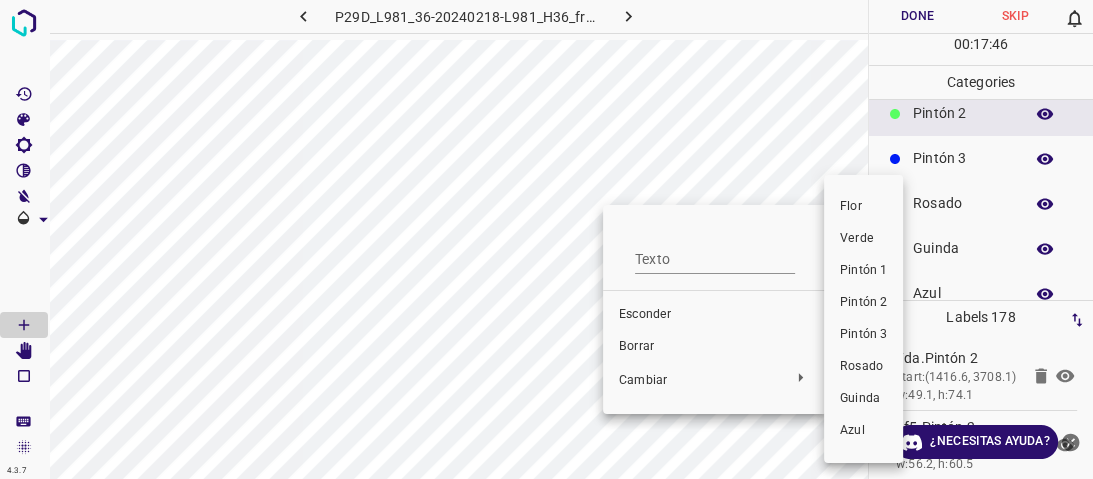 drag, startPoint x: 873, startPoint y: 242, endPoint x: 580, endPoint y: 379, distance: 323.44705 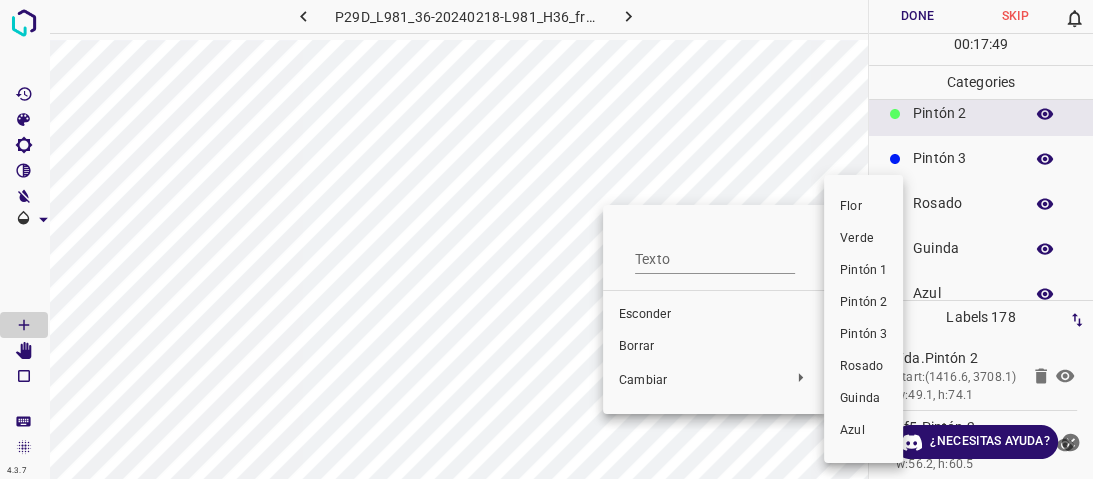 click on "Verde" at bounding box center (857, 238) 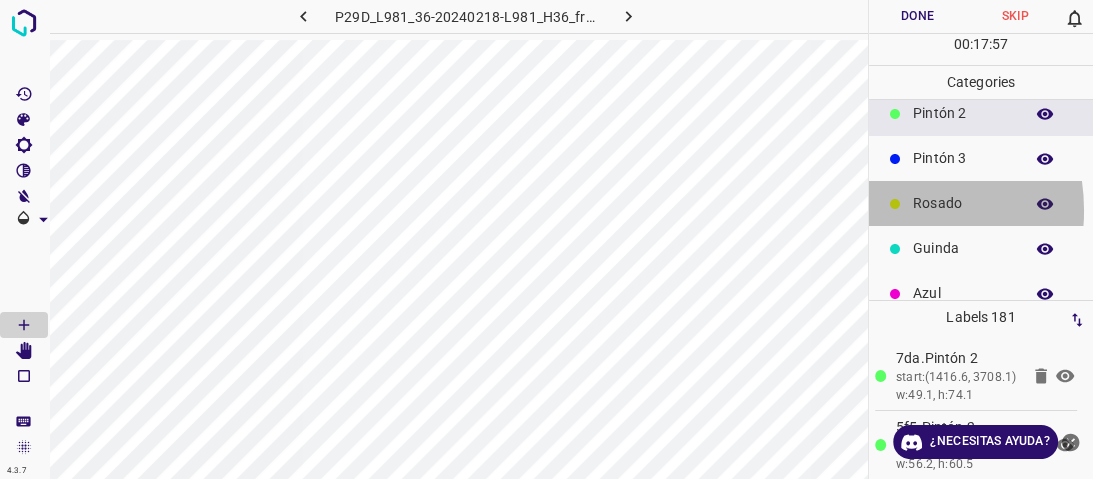 click on "Rosado" at bounding box center (981, 203) 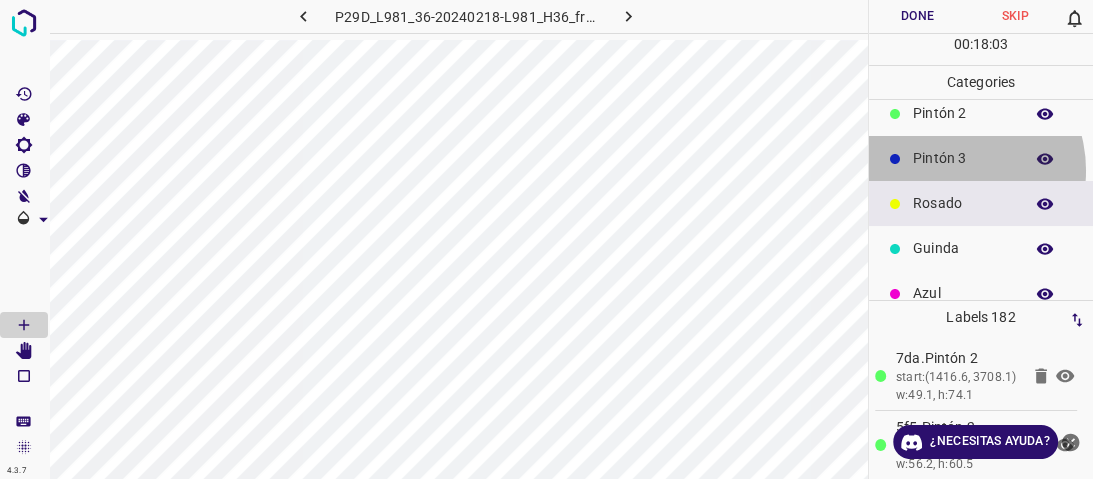click on "Pintón 3" at bounding box center (981, 158) 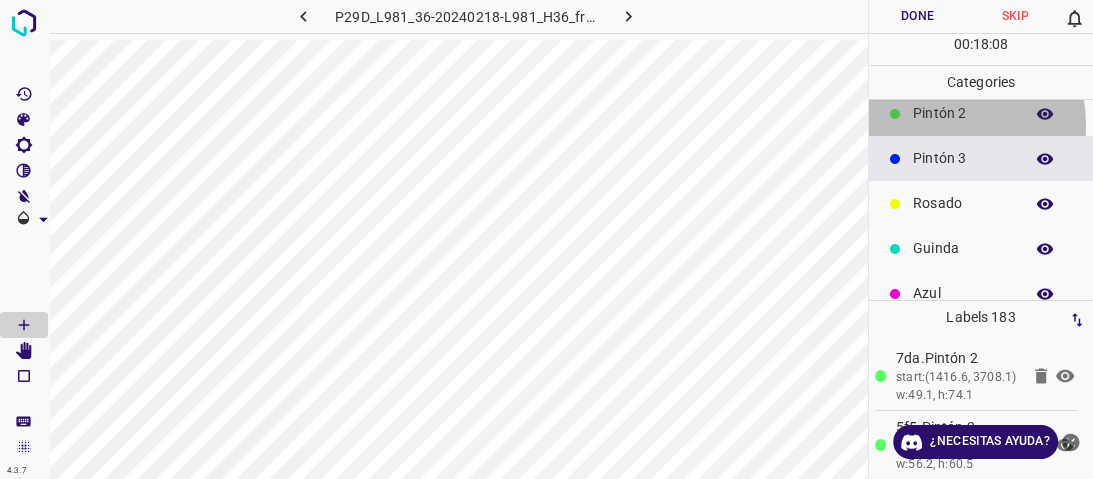 click on "Pintón 2" at bounding box center (981, 113) 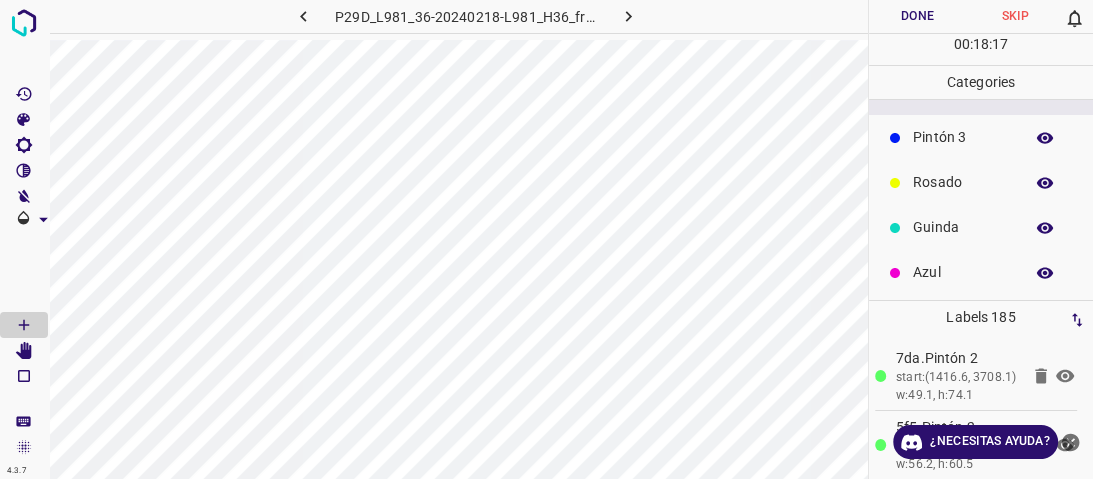 scroll, scrollTop: 176, scrollLeft: 0, axis: vertical 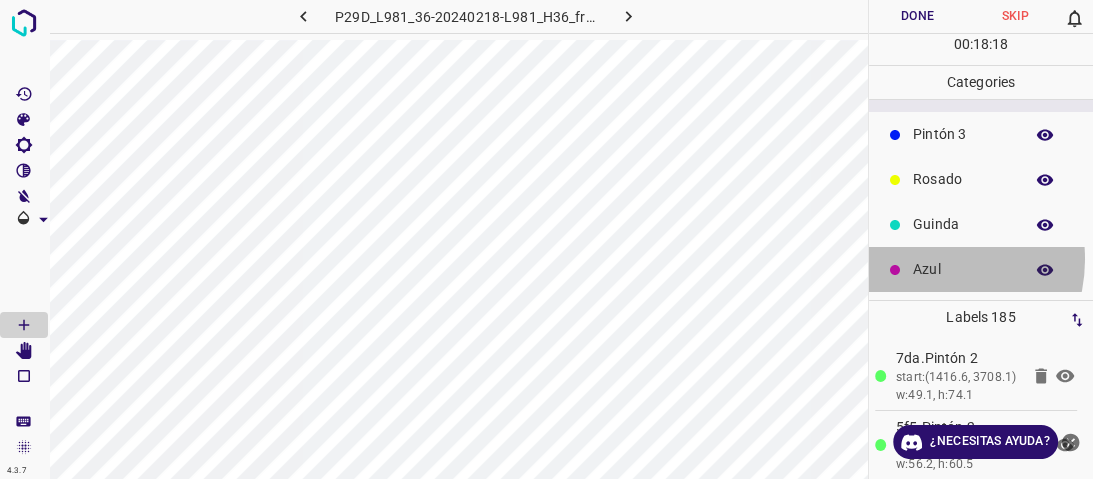click on "Azul" at bounding box center [963, 269] 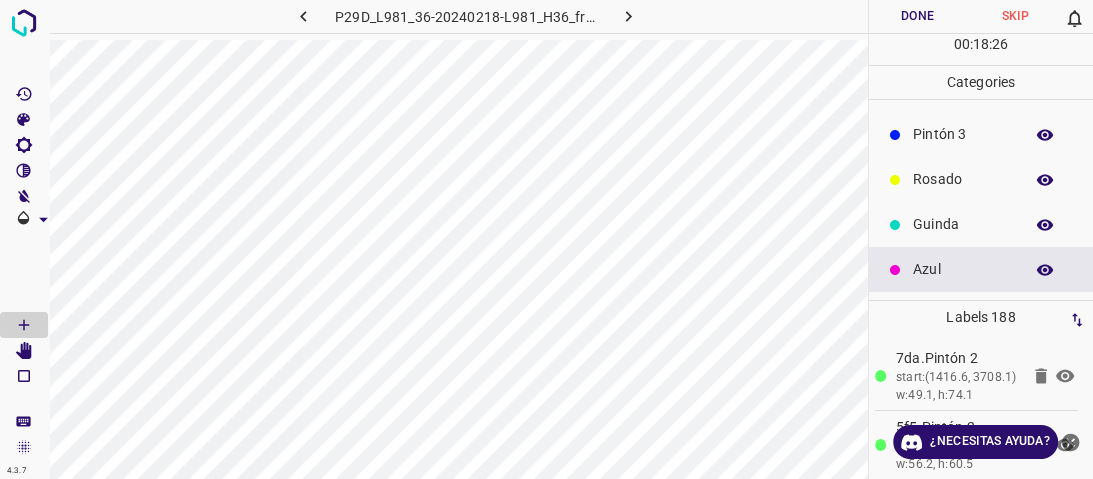 scroll, scrollTop: 16, scrollLeft: 0, axis: vertical 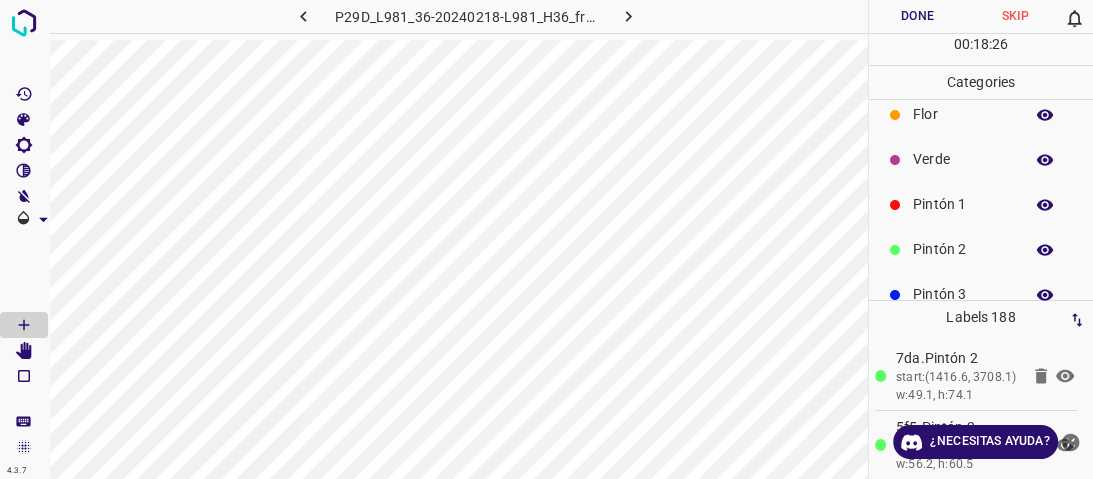click on "Pintón 1" at bounding box center (963, 204) 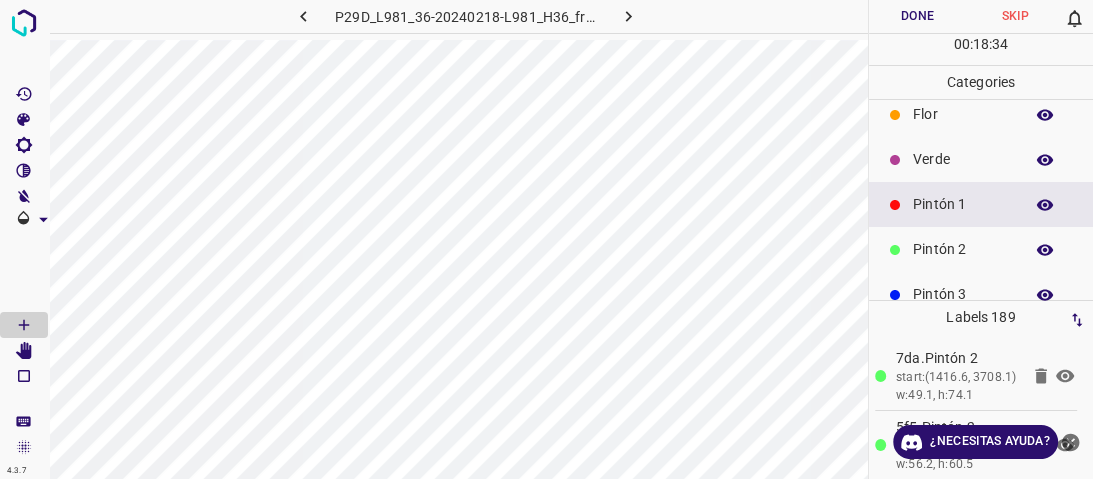 scroll, scrollTop: 0, scrollLeft: 0, axis: both 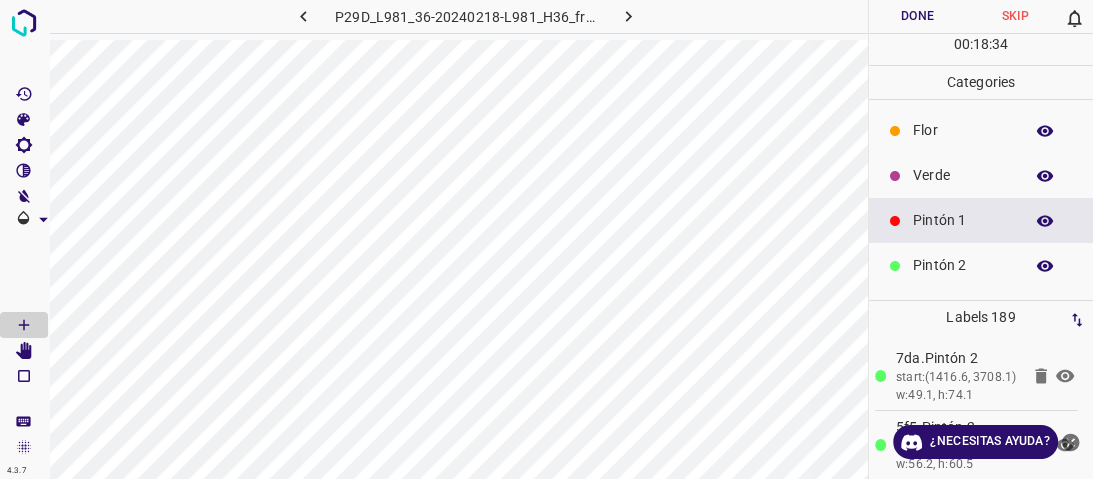 click on "Verde" at bounding box center (963, 175) 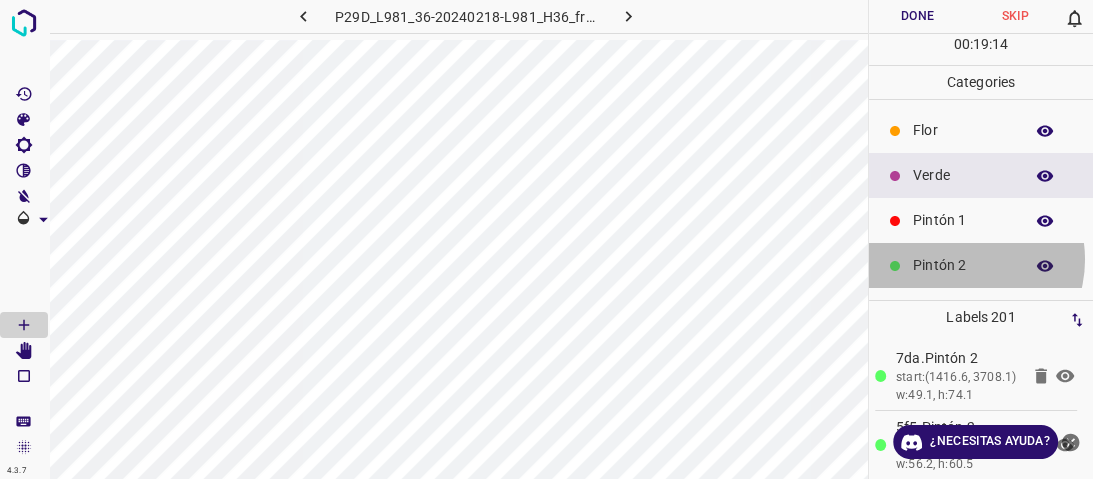 click on "Pintón 2" at bounding box center (963, 265) 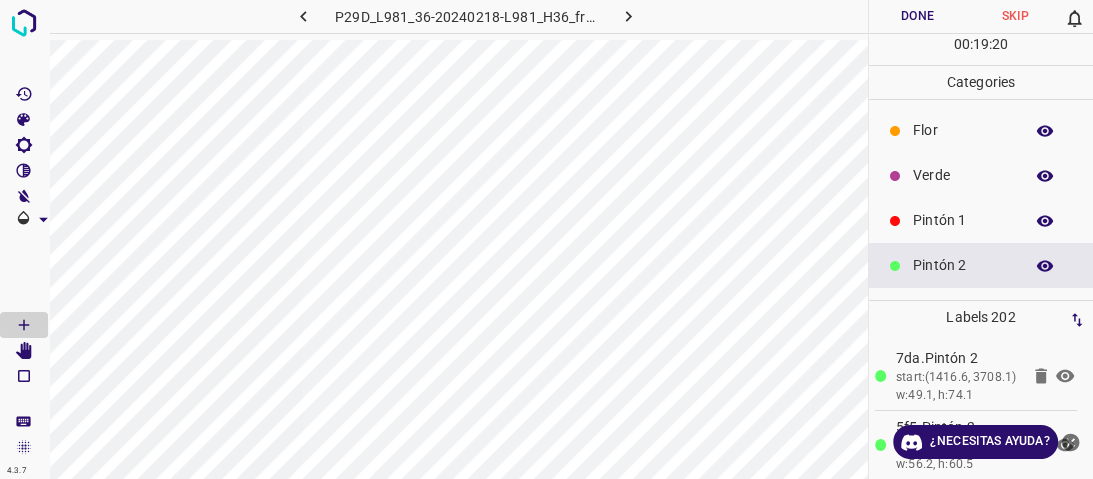 click on "Verde" at bounding box center (963, 175) 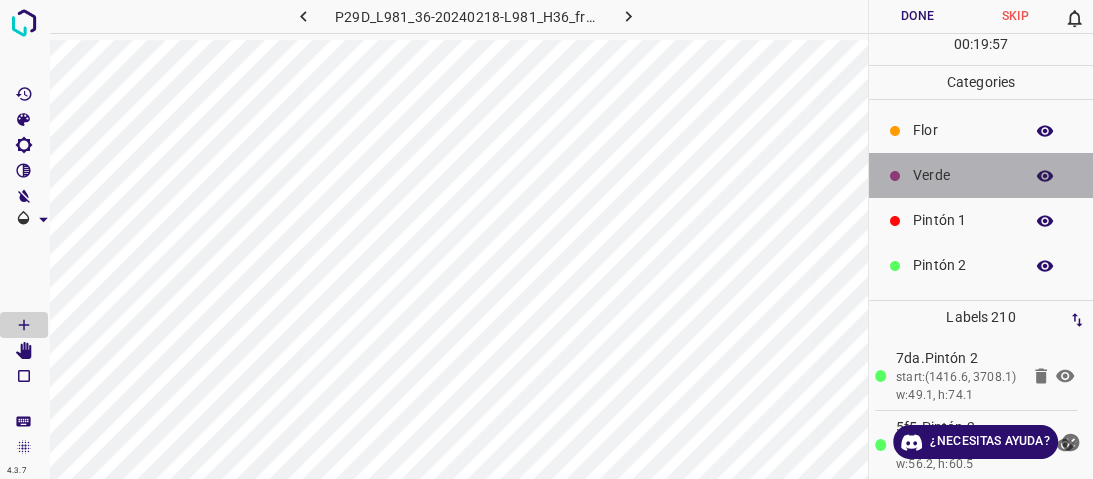 click on "Verde" at bounding box center (963, 175) 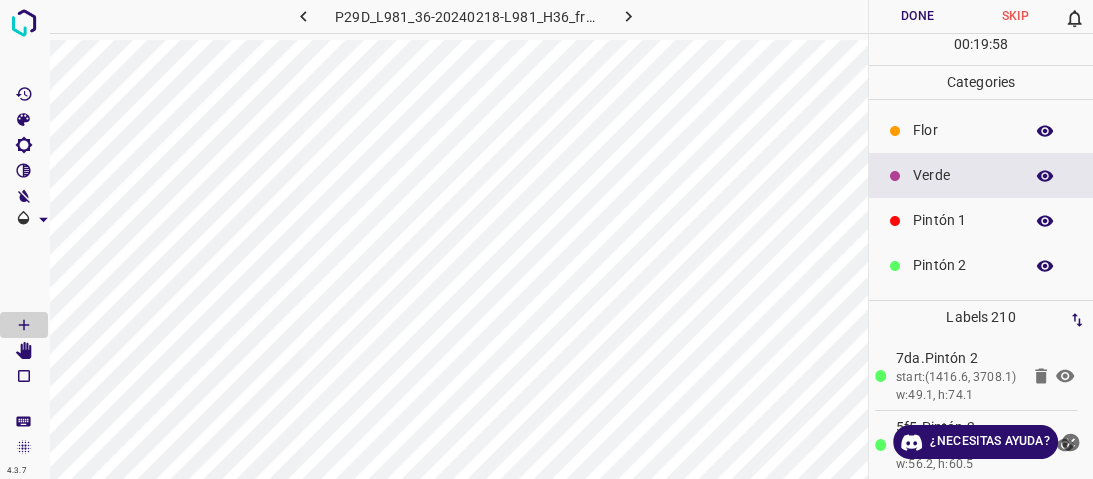 click 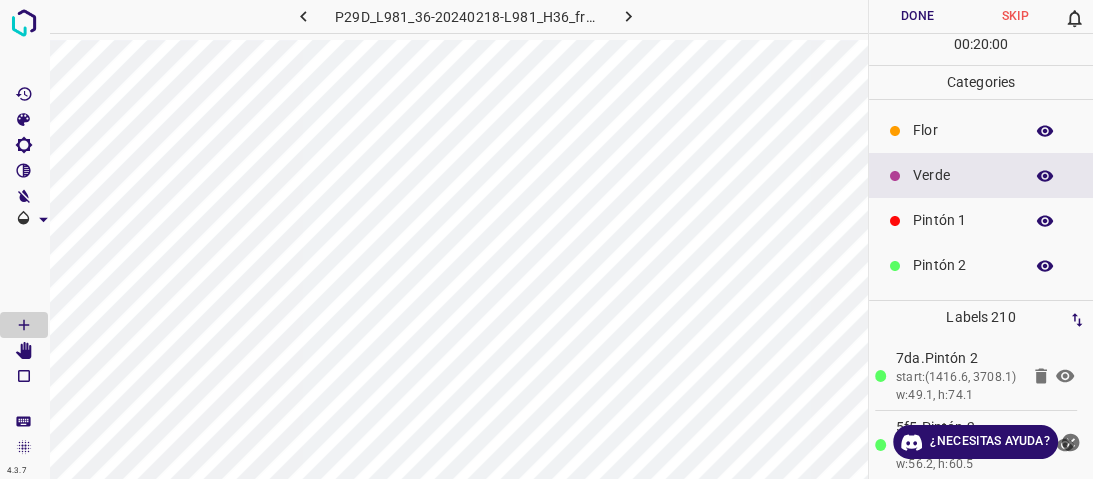 click on "Verde" at bounding box center [981, 175] 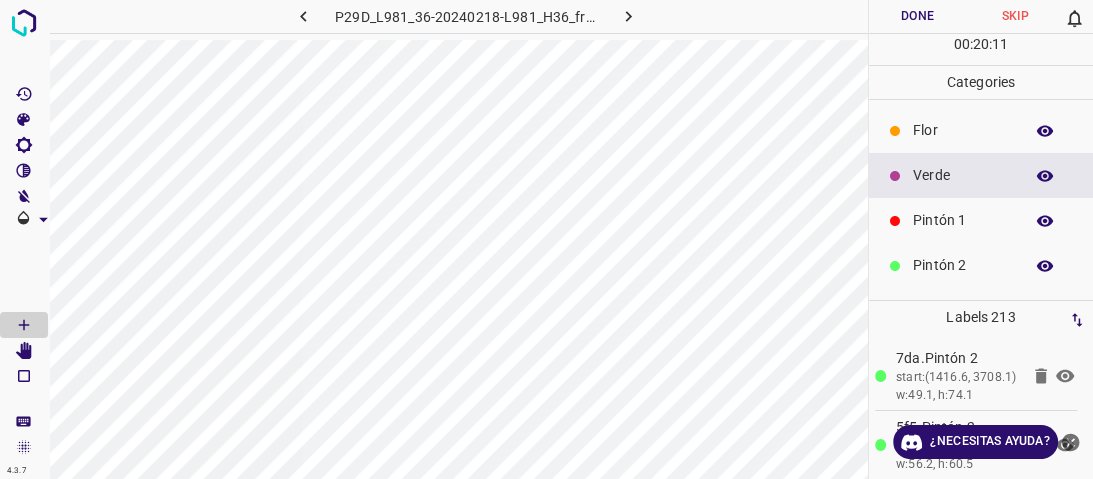scroll, scrollTop: 176, scrollLeft: 0, axis: vertical 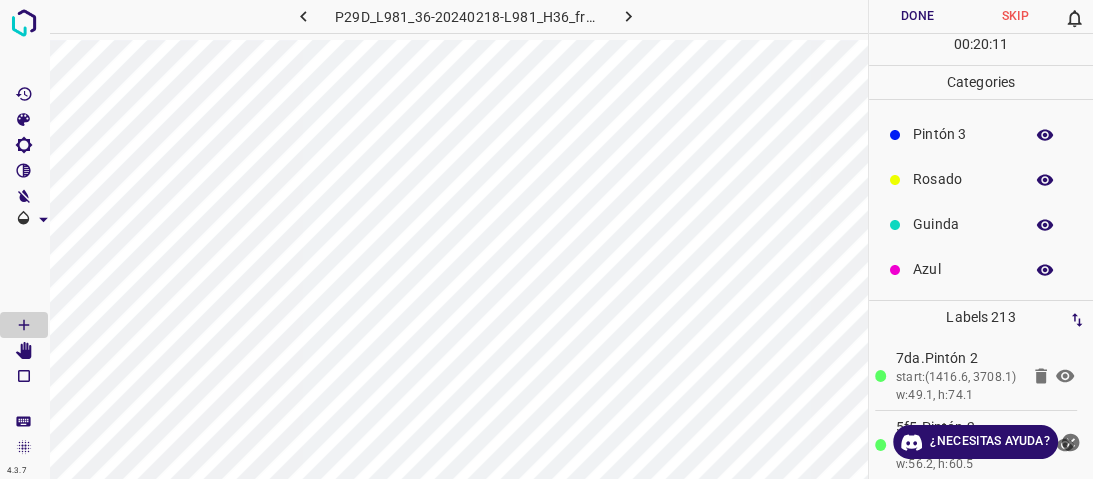 click on "Azul" at bounding box center (963, 269) 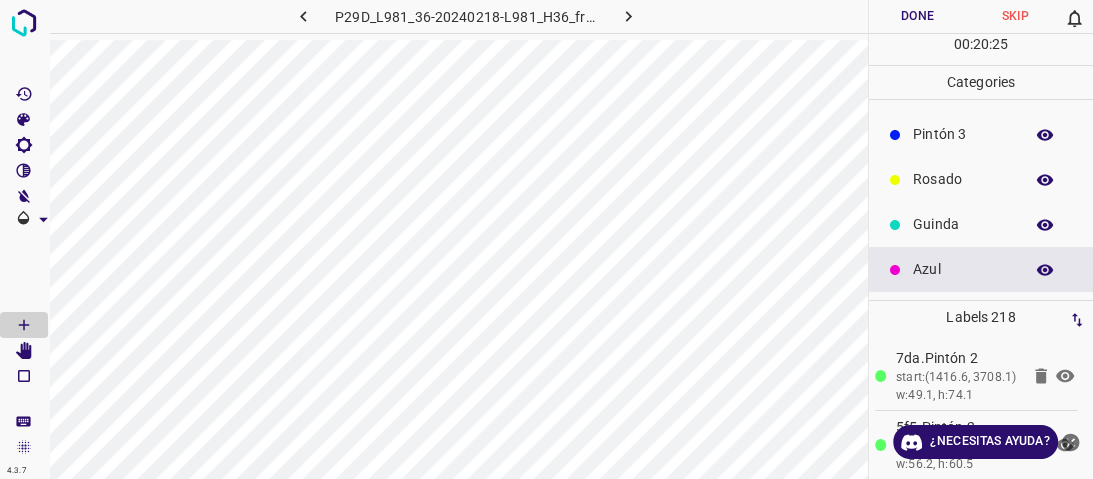 scroll, scrollTop: 16, scrollLeft: 0, axis: vertical 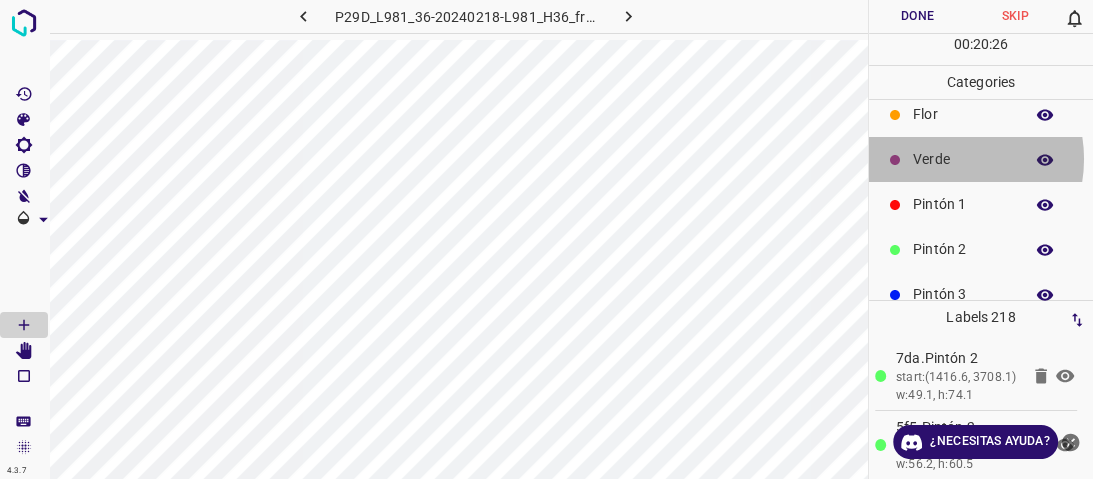 click on "Verde" at bounding box center (963, 159) 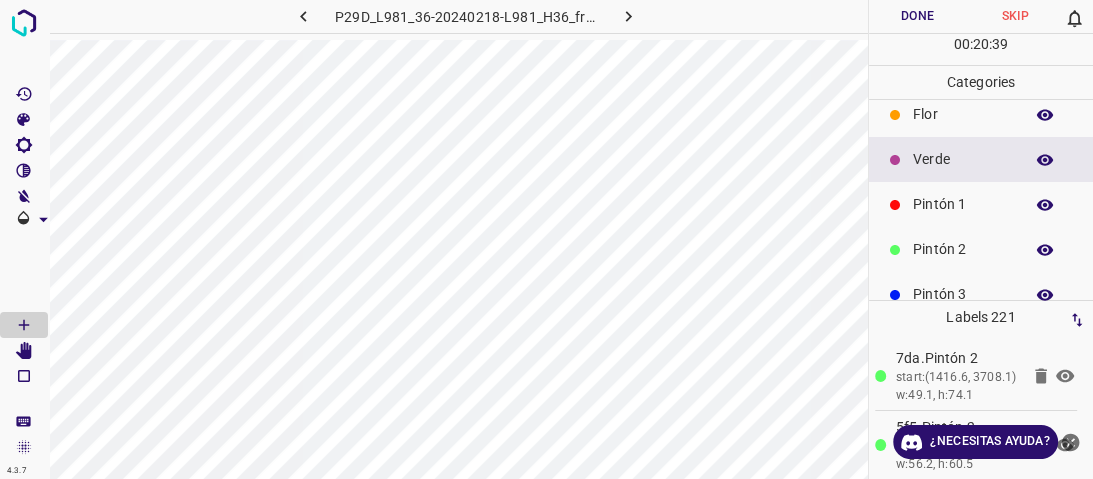click 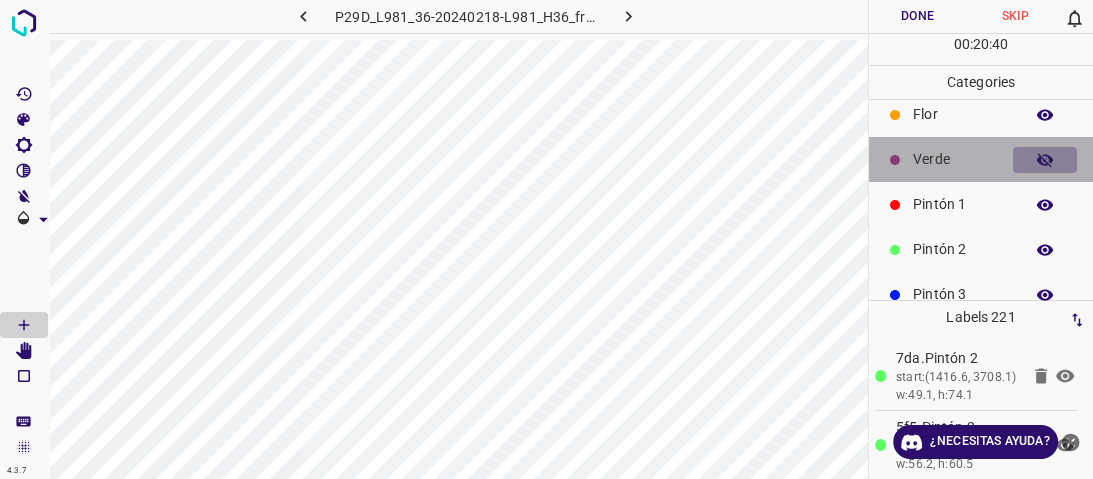 click 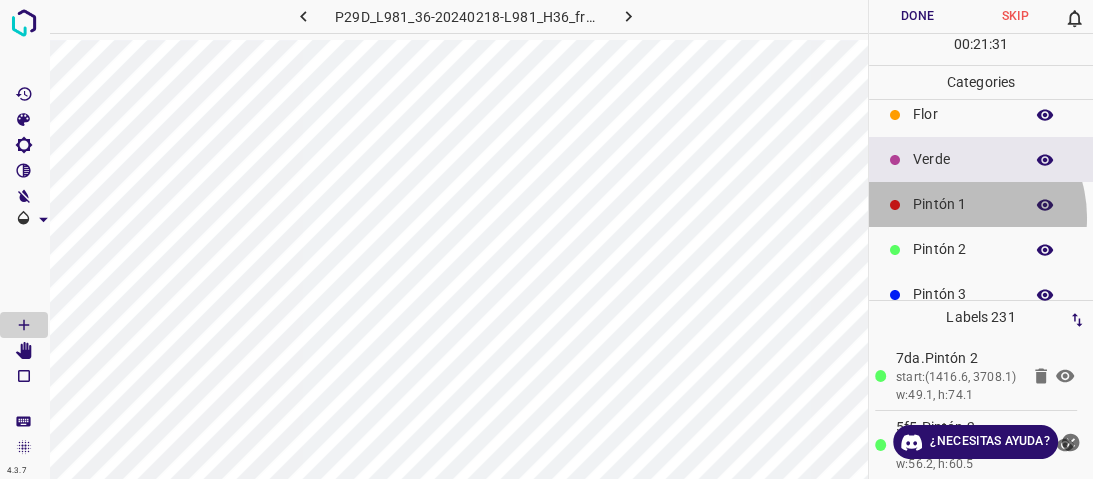drag, startPoint x: 951, startPoint y: 217, endPoint x: 954, endPoint y: 266, distance: 49.09175 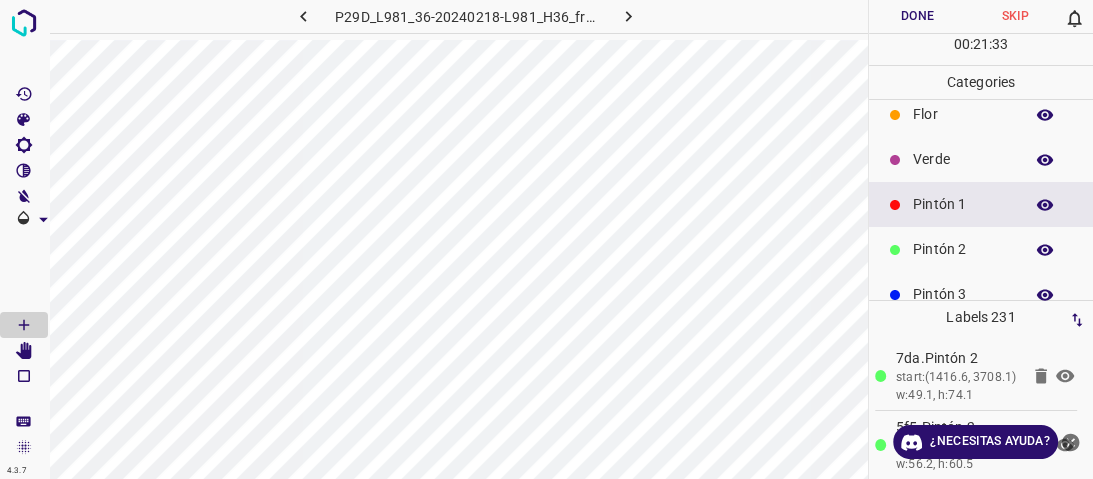 click on "Pintón 2" at bounding box center [981, 249] 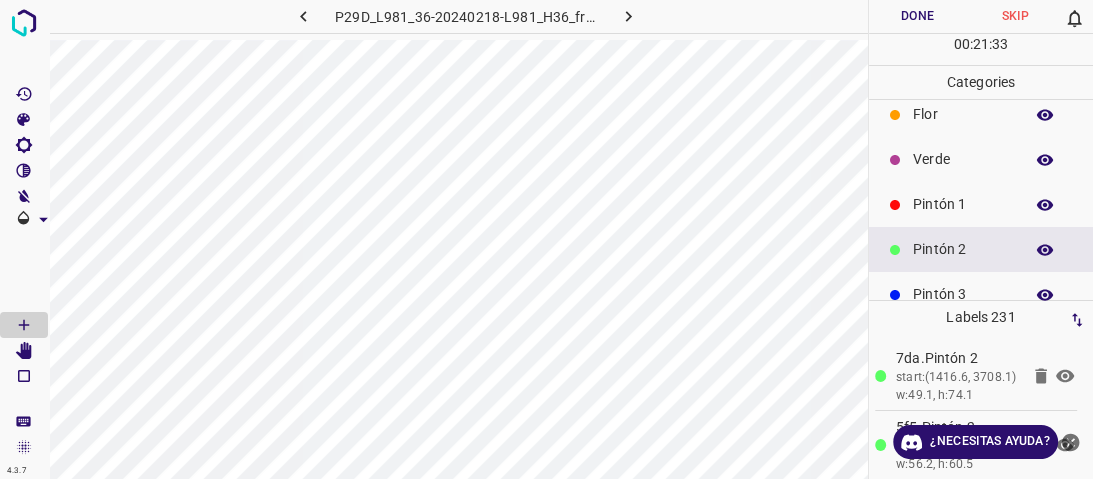 click on "Pintón 3" at bounding box center [963, 294] 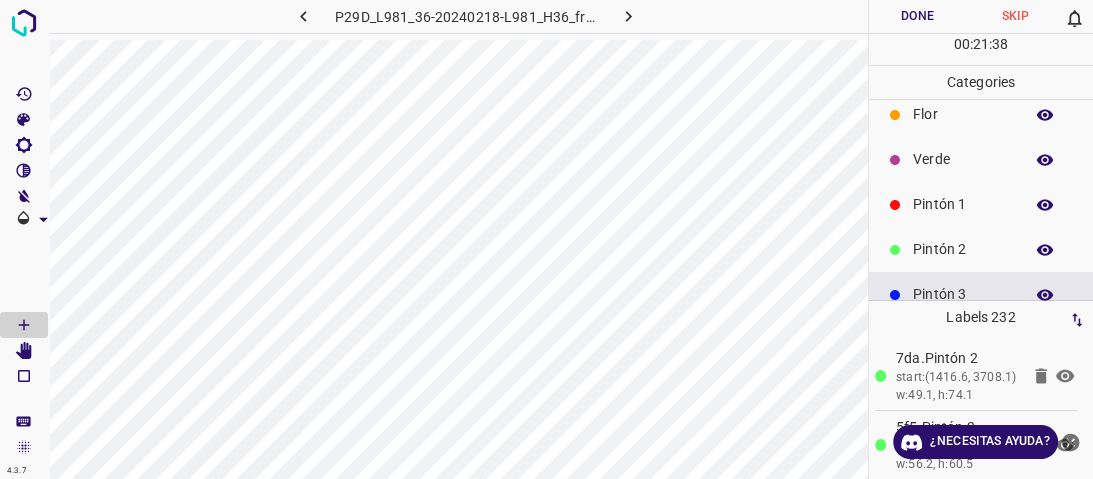 scroll, scrollTop: 0, scrollLeft: 0, axis: both 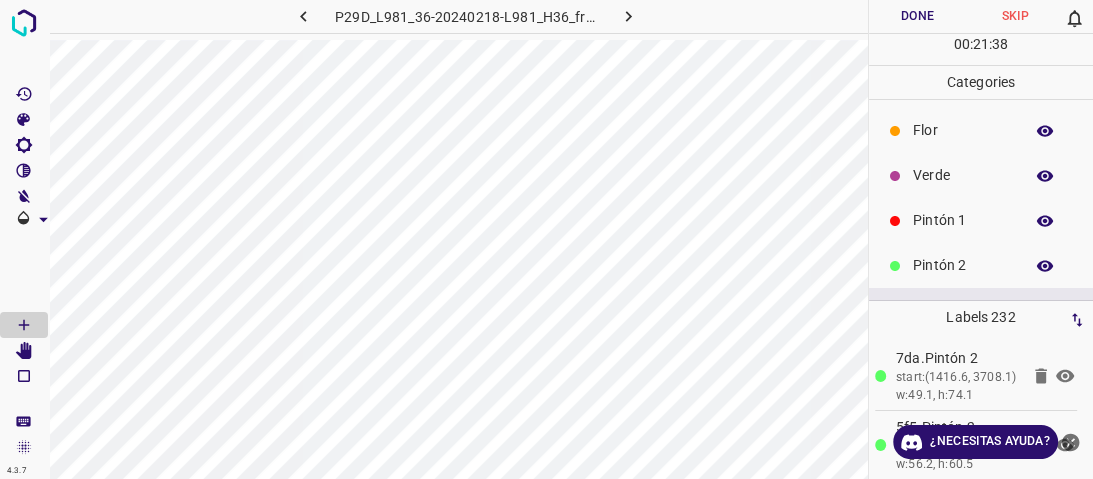 click on "Verde" at bounding box center [963, 175] 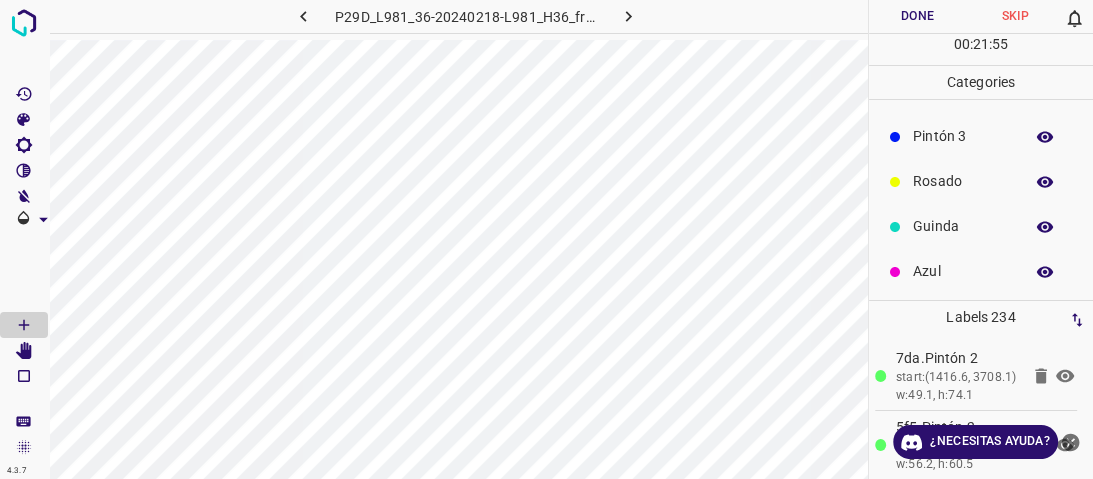 scroll, scrollTop: 176, scrollLeft: 0, axis: vertical 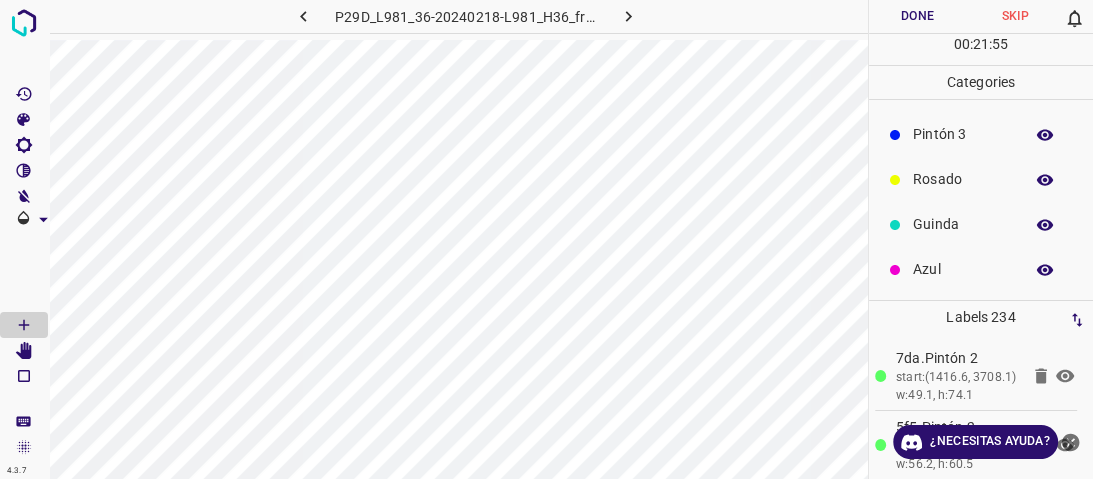 click on "Guinda" at bounding box center [981, 224] 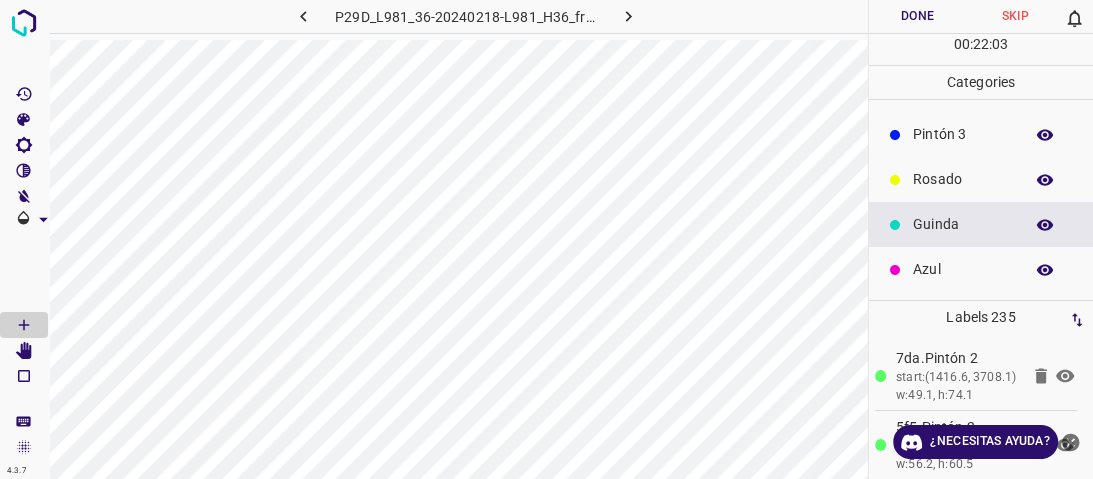 click on "Azul" at bounding box center [963, 269] 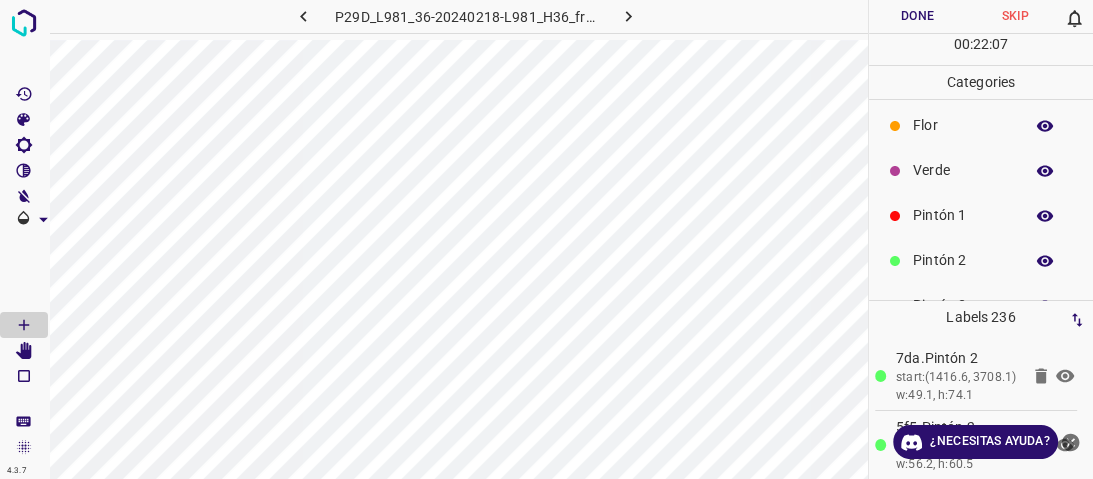 scroll, scrollTop: 0, scrollLeft: 0, axis: both 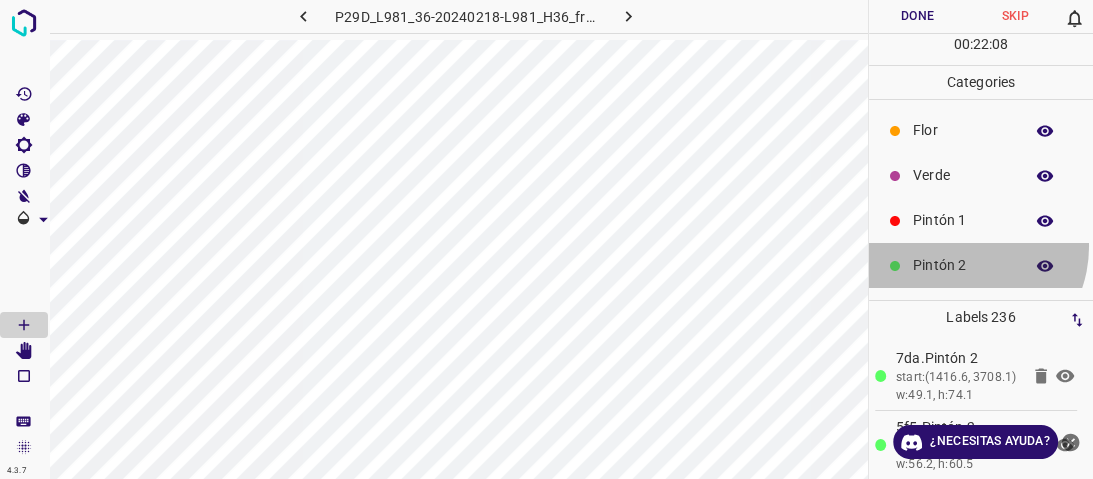 click on "Pintón 2" at bounding box center [981, 265] 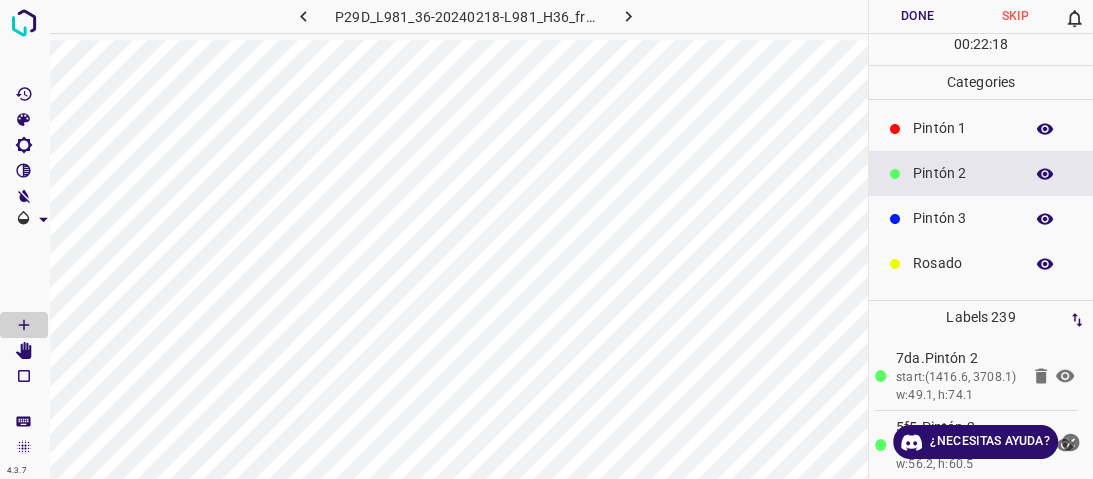 scroll, scrollTop: 176, scrollLeft: 0, axis: vertical 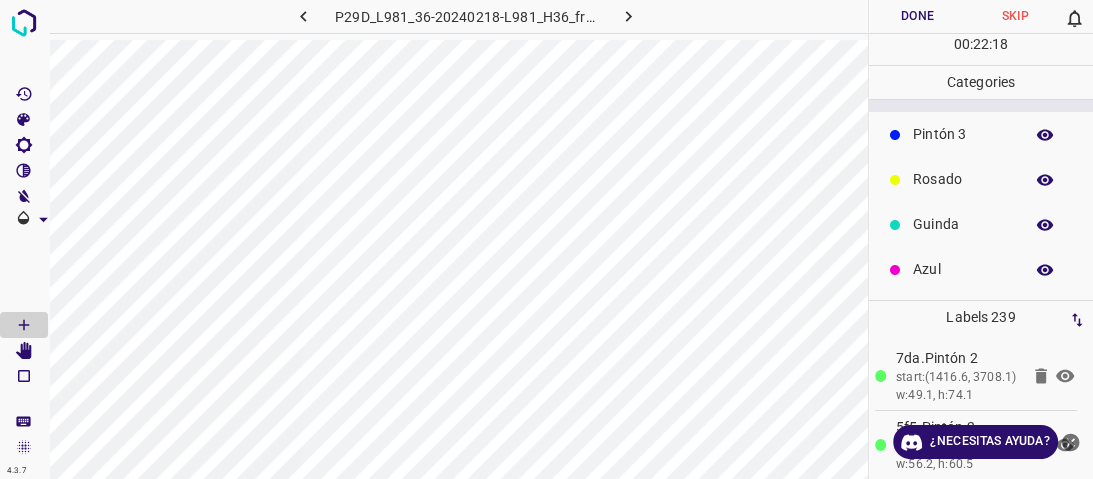 click on "Azul" at bounding box center [981, 269] 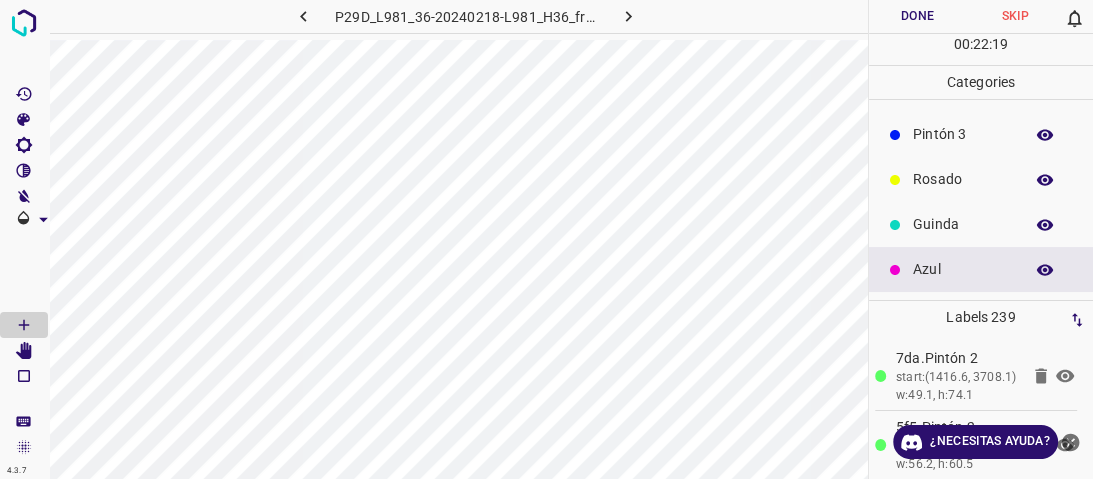 click on "Rosado" at bounding box center (963, 179) 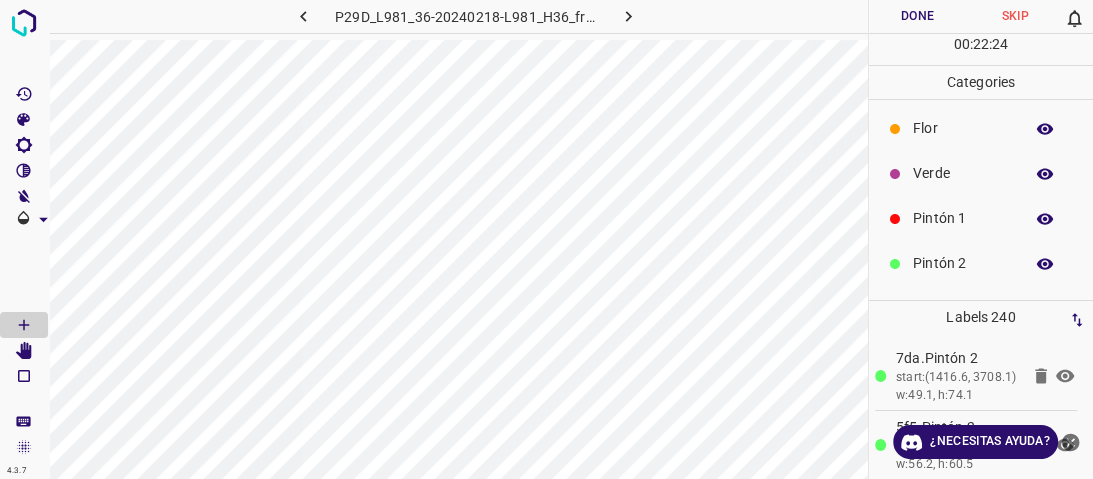 scroll, scrollTop: 0, scrollLeft: 0, axis: both 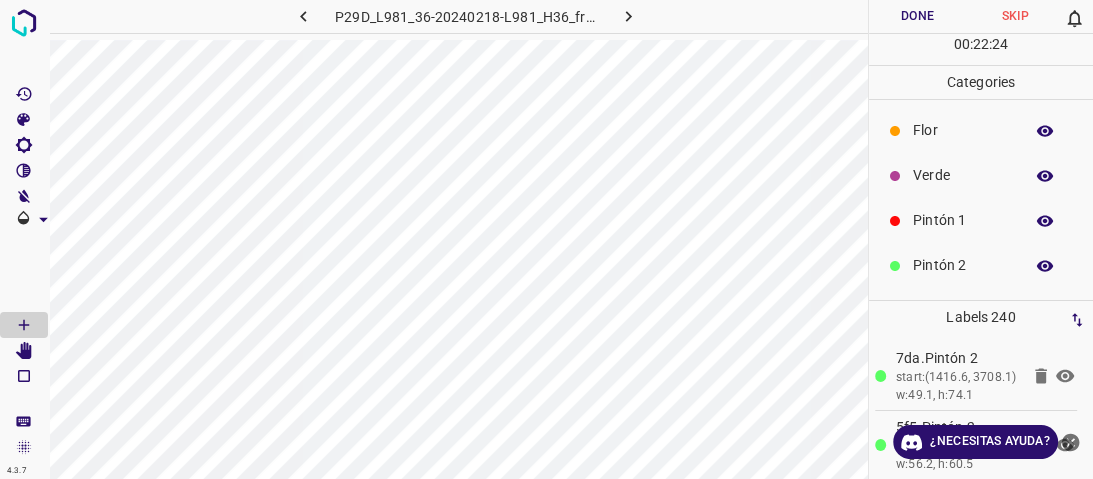 click on "Verde" at bounding box center (963, 175) 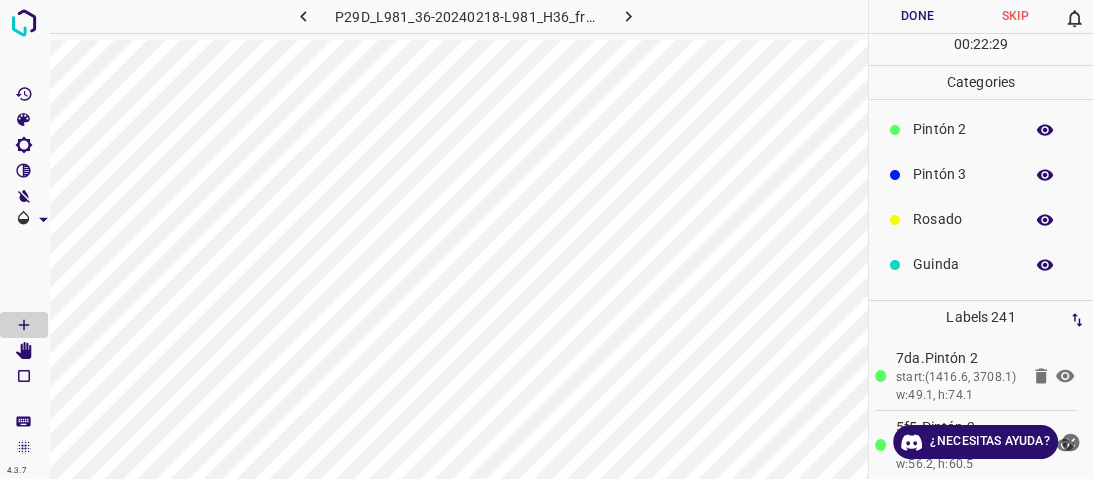 scroll, scrollTop: 160, scrollLeft: 0, axis: vertical 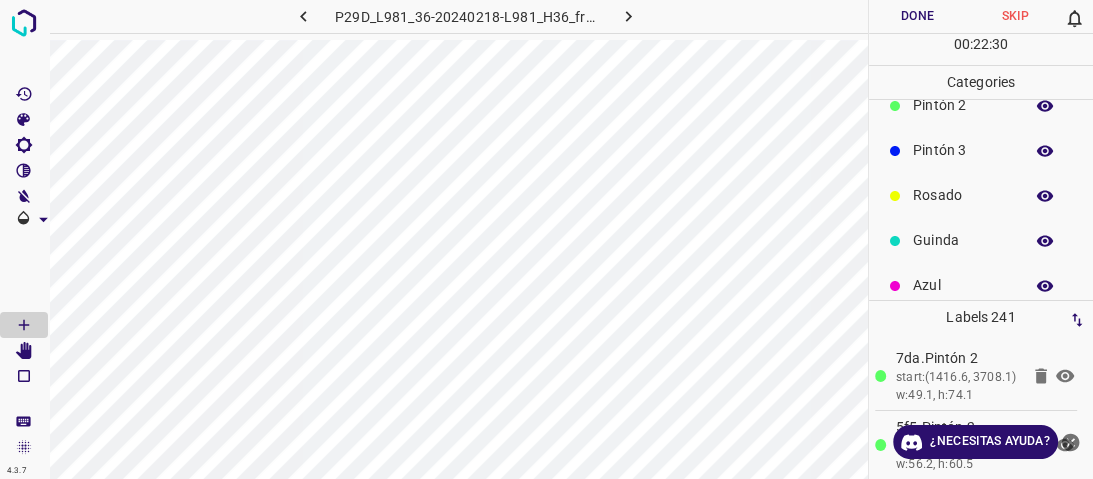 click on "Rosado" at bounding box center [963, 195] 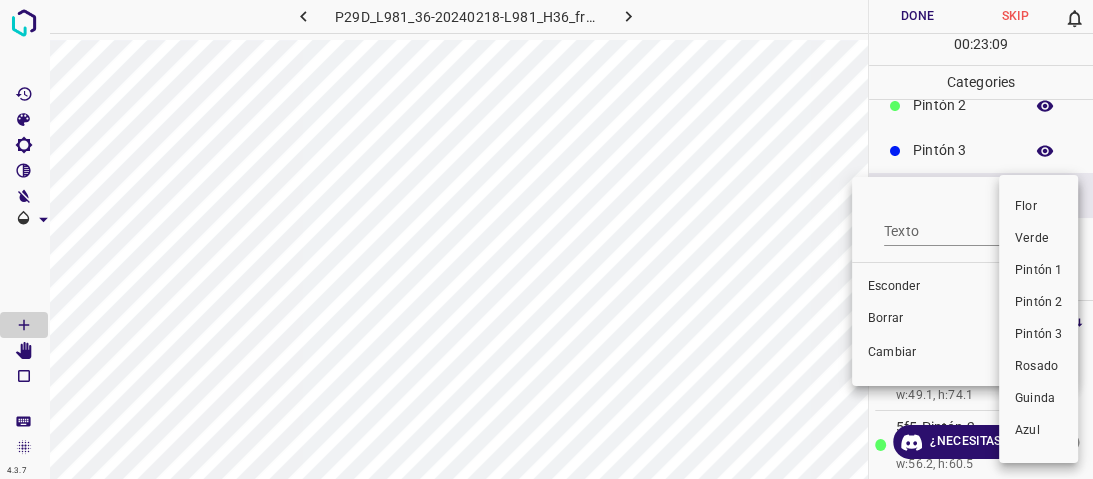 drag, startPoint x: 1047, startPoint y: 228, endPoint x: 1006, endPoint y: 235, distance: 41.59327 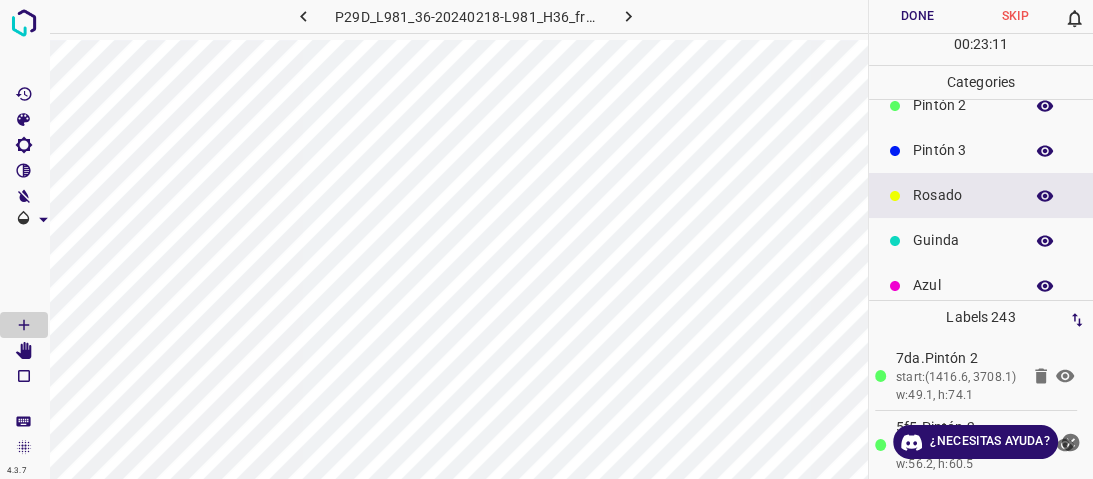 scroll, scrollTop: 0, scrollLeft: 0, axis: both 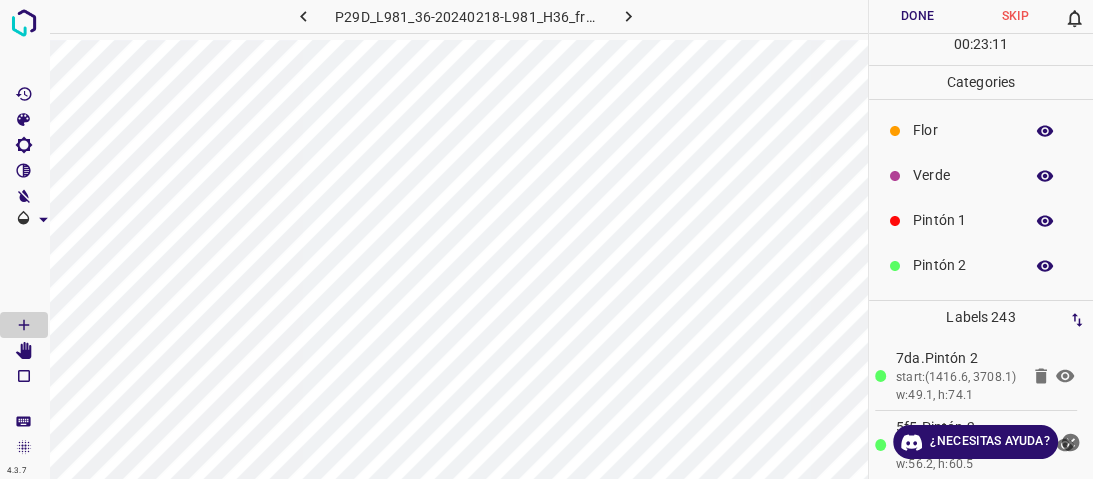 click on "Verde" at bounding box center [963, 175] 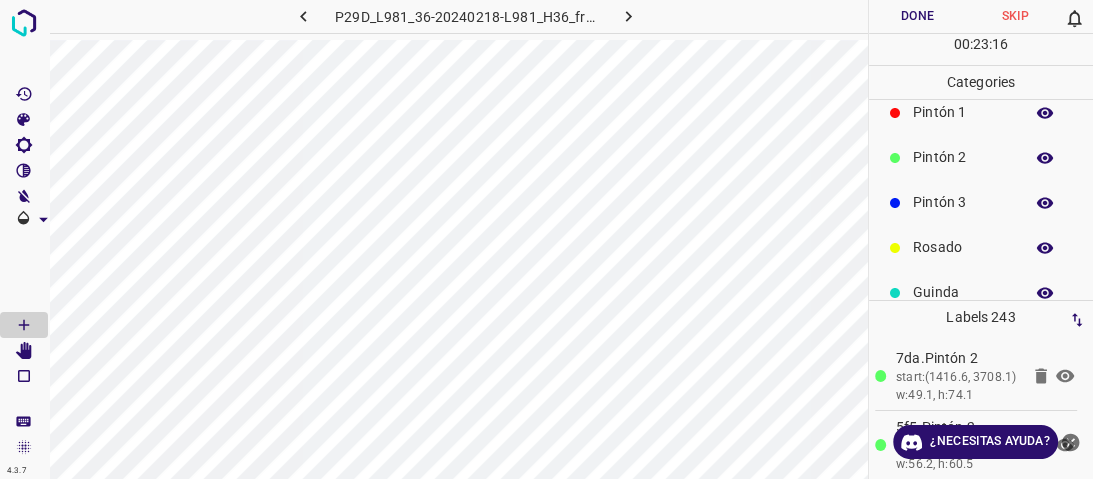 scroll, scrollTop: 160, scrollLeft: 0, axis: vertical 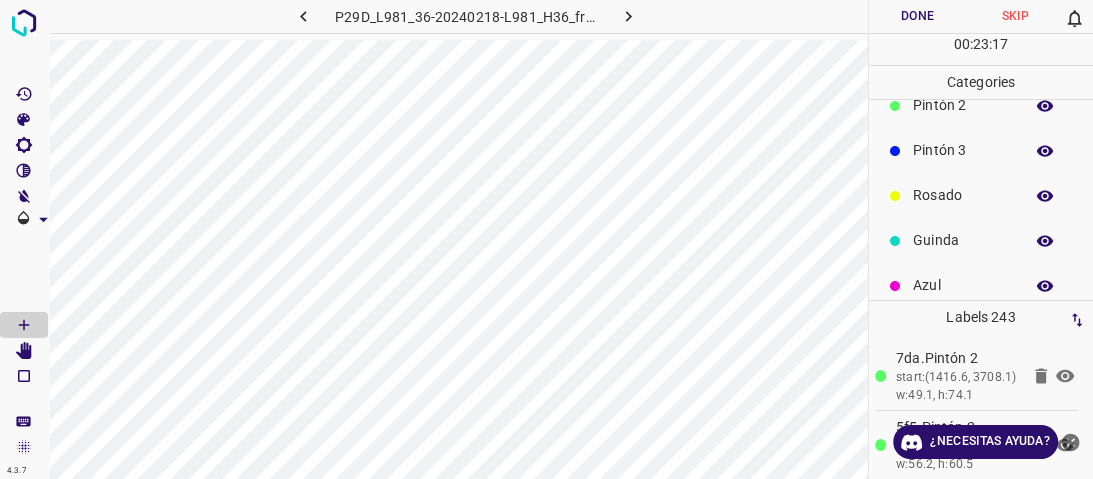 click on "Rosado" at bounding box center [963, 195] 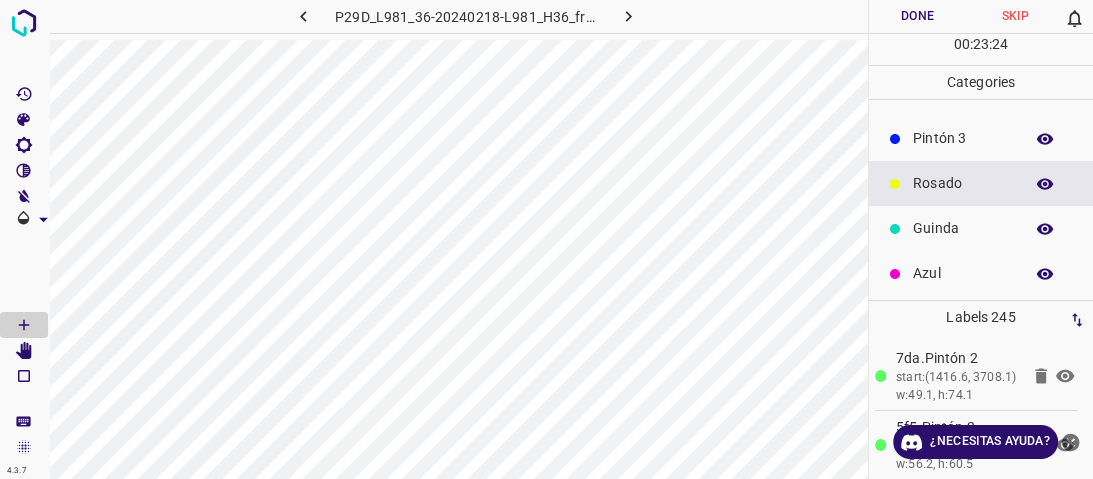 scroll, scrollTop: 176, scrollLeft: 0, axis: vertical 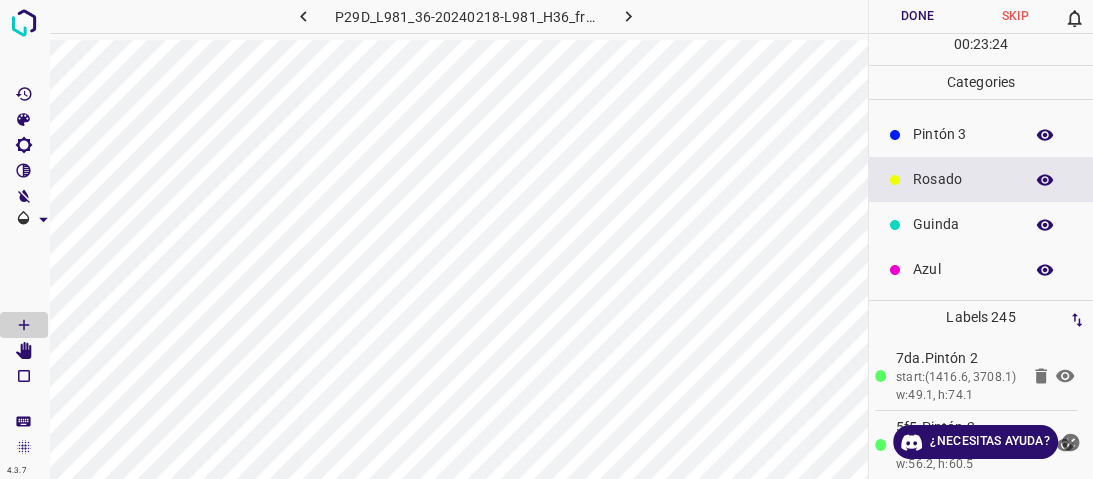click on "Azul" at bounding box center [963, 269] 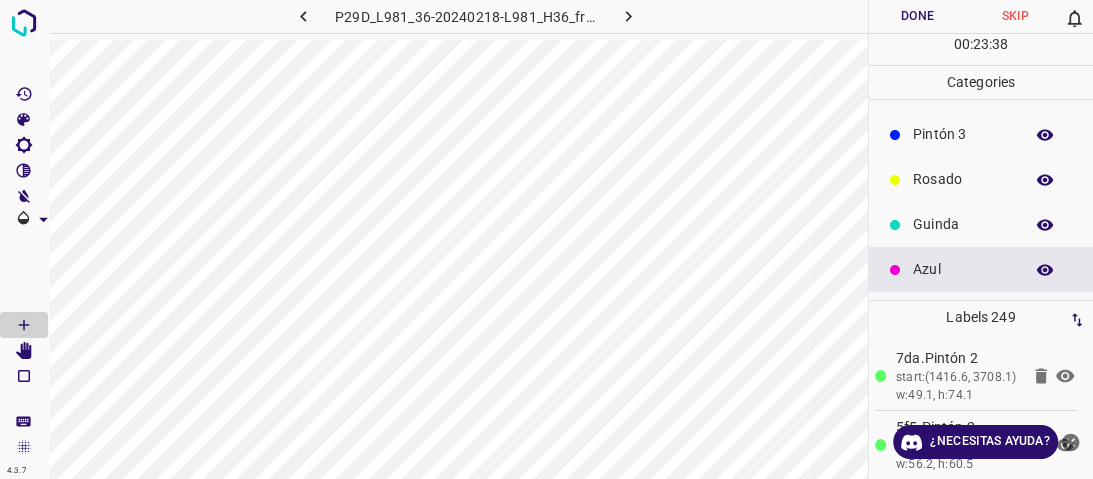 click on "Guinda" at bounding box center (963, 224) 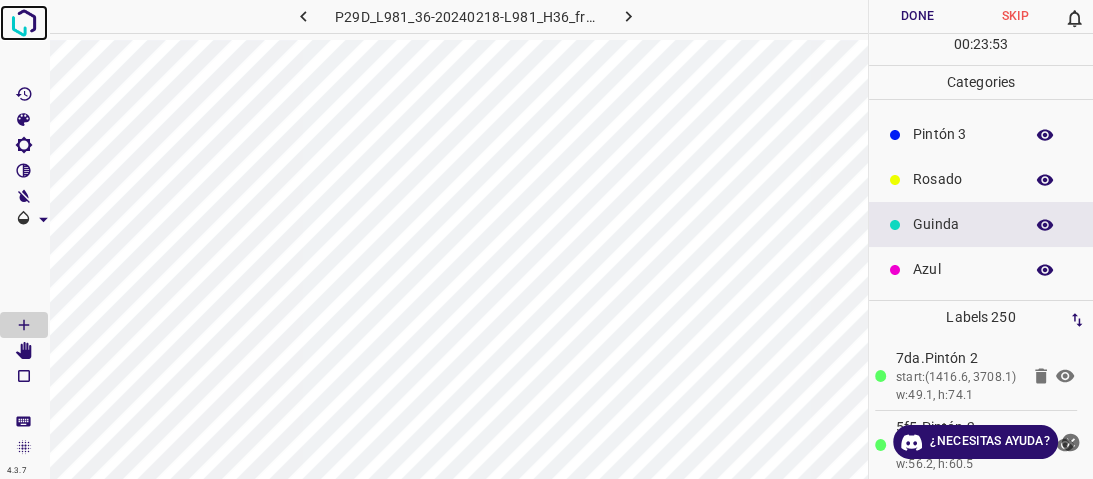click at bounding box center (24, 23) 